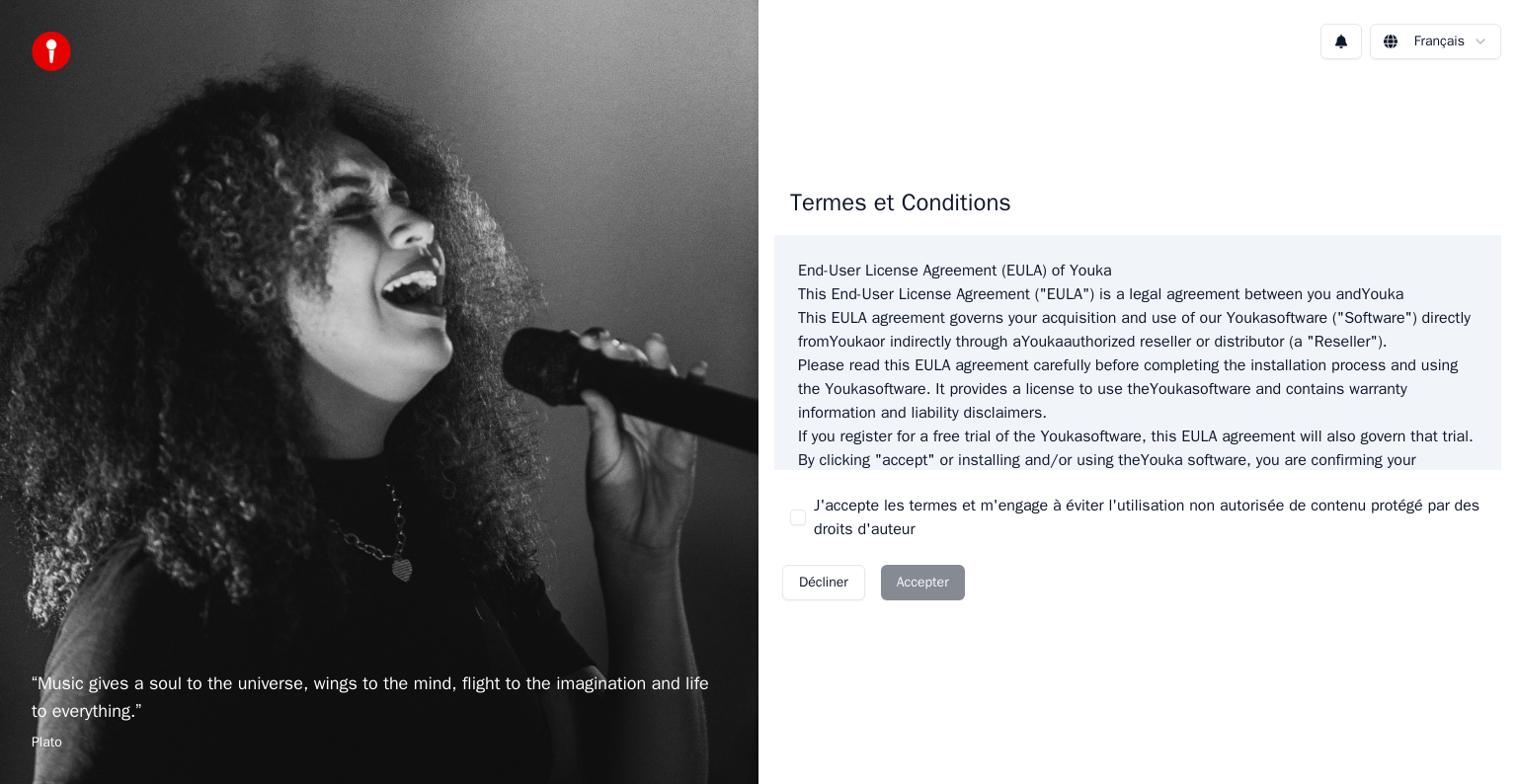 scroll, scrollTop: 0, scrollLeft: 0, axis: both 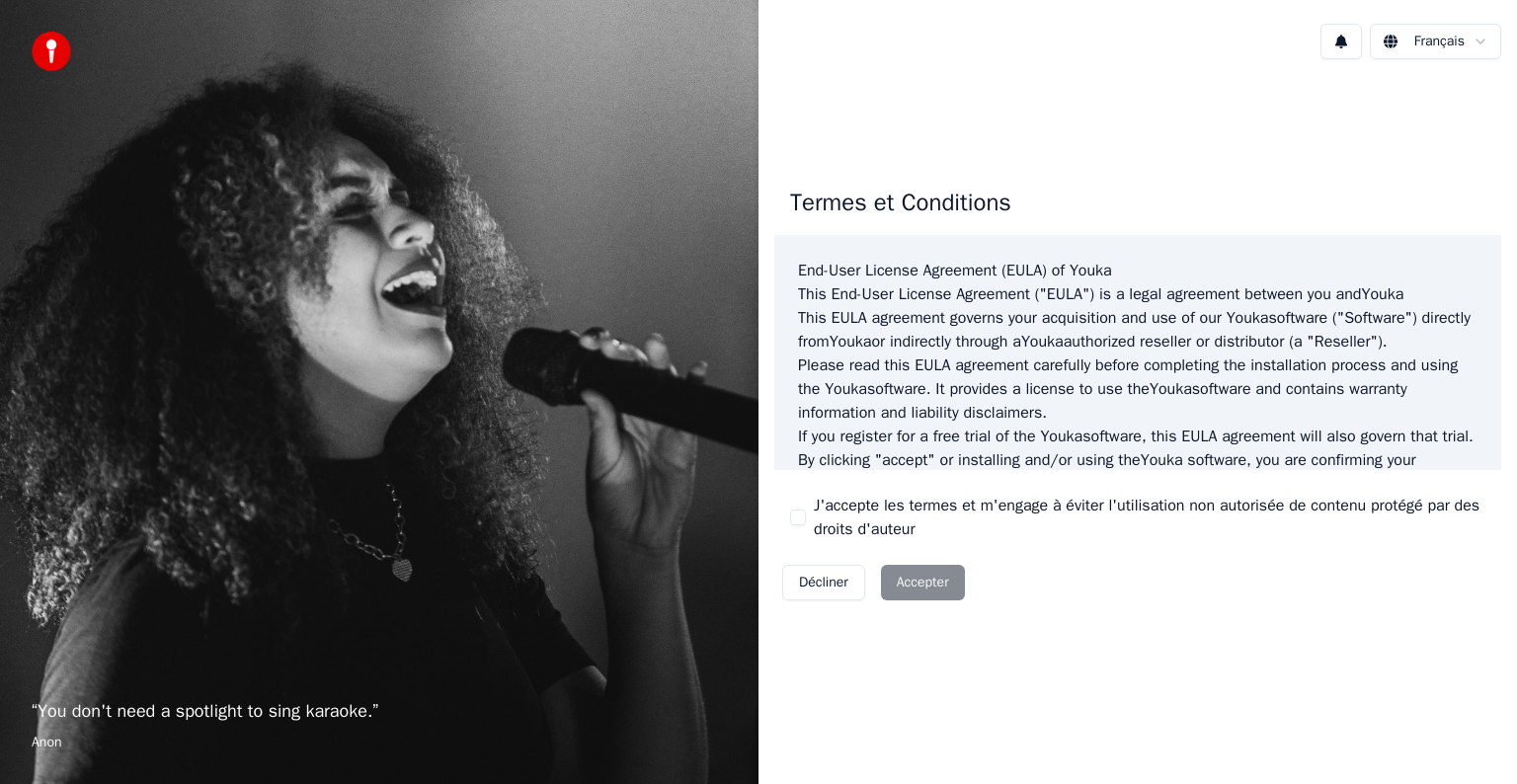 click on "Décliner Accepter" at bounding box center [873, 583] 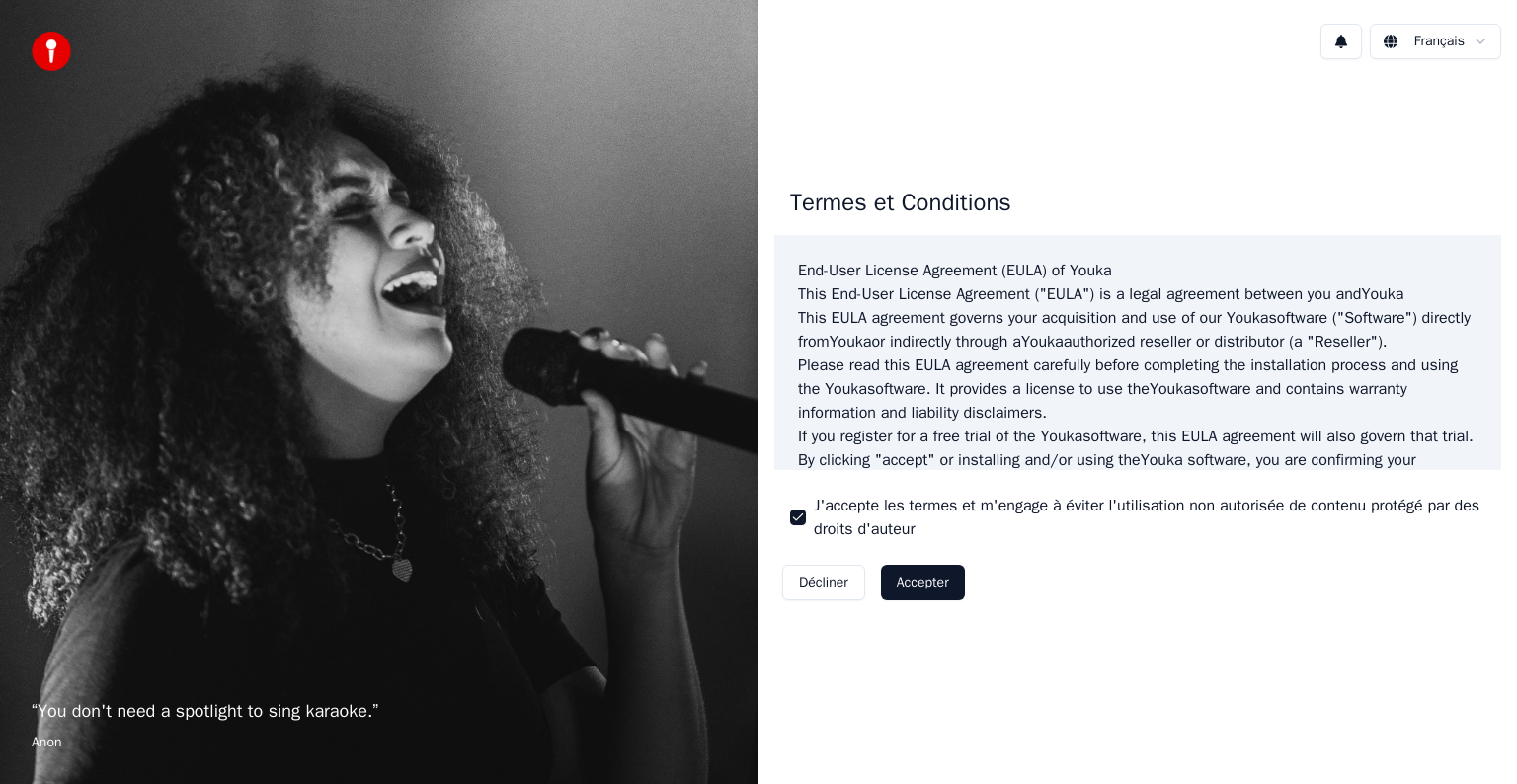 click on "Accepter" at bounding box center (922, 583) 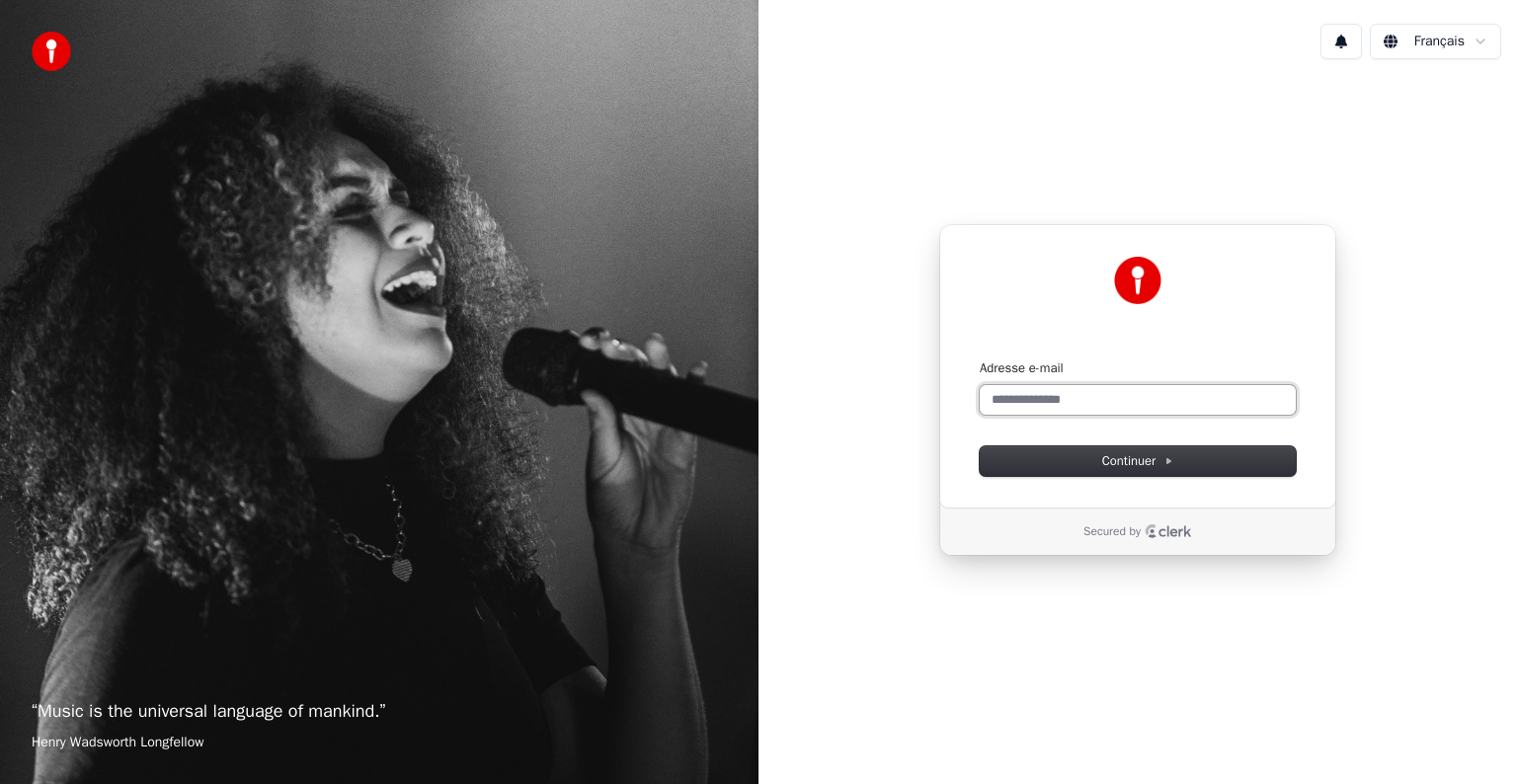 click on "Adresse e-mail" at bounding box center (1138, 400) 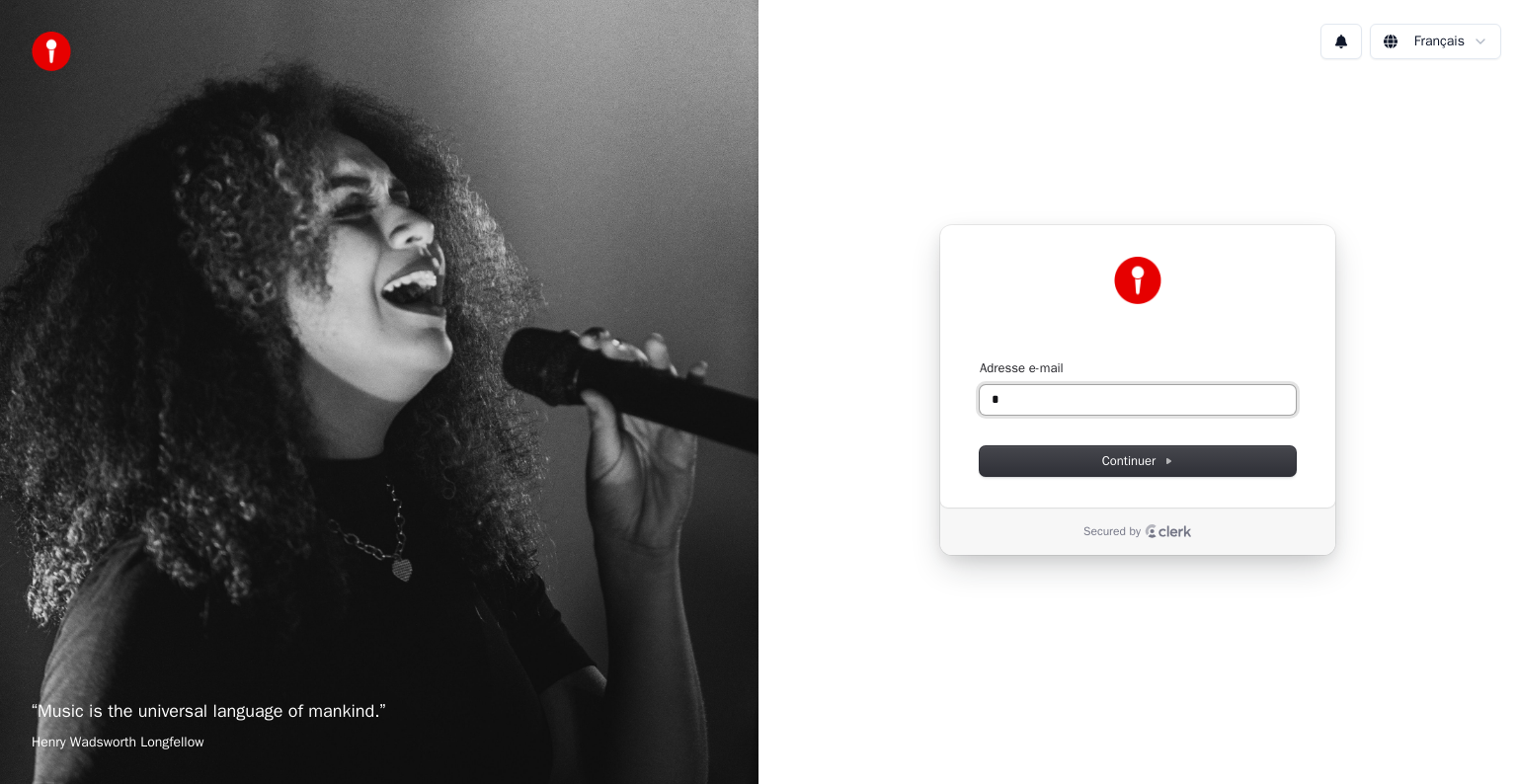 type on "*" 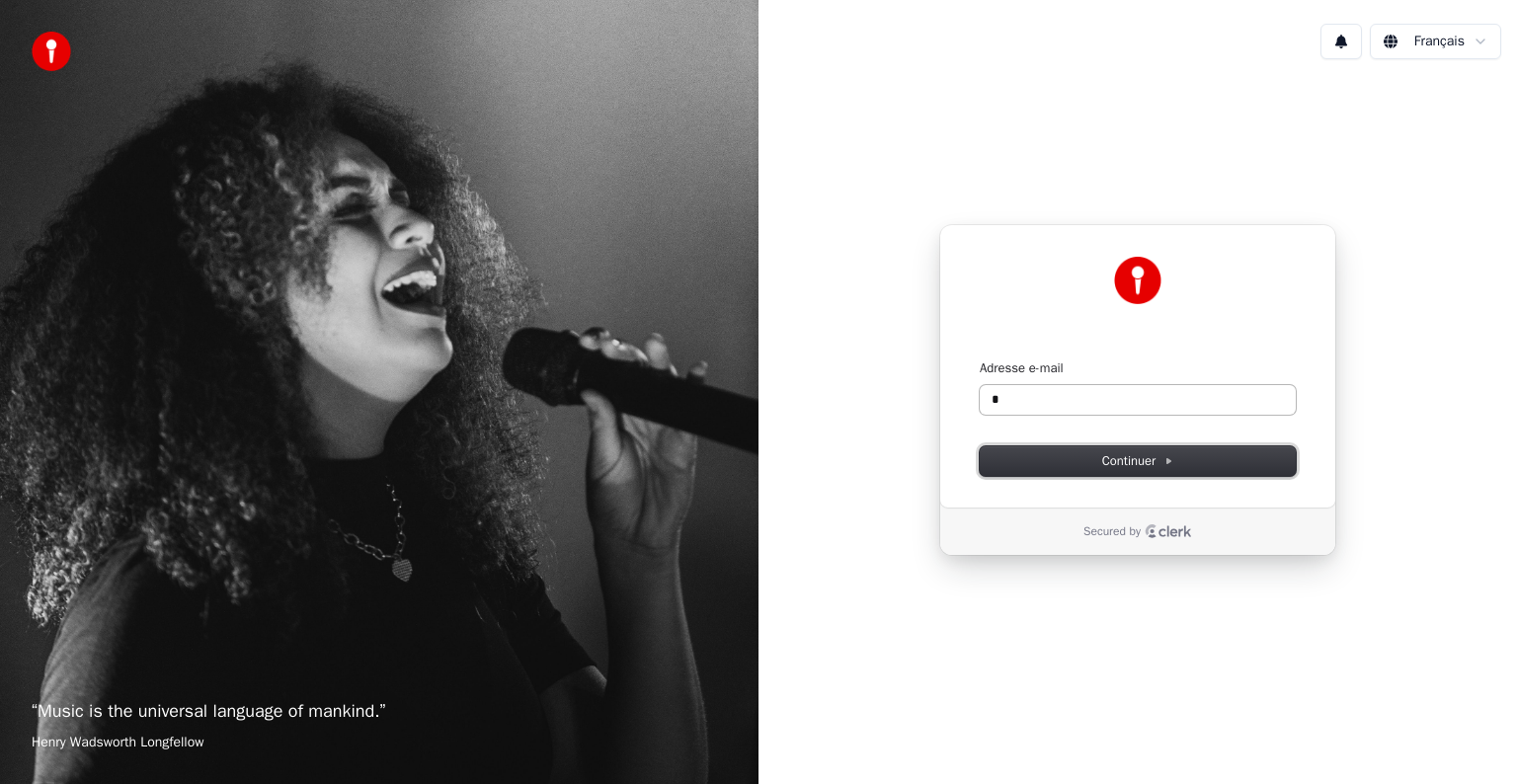 type 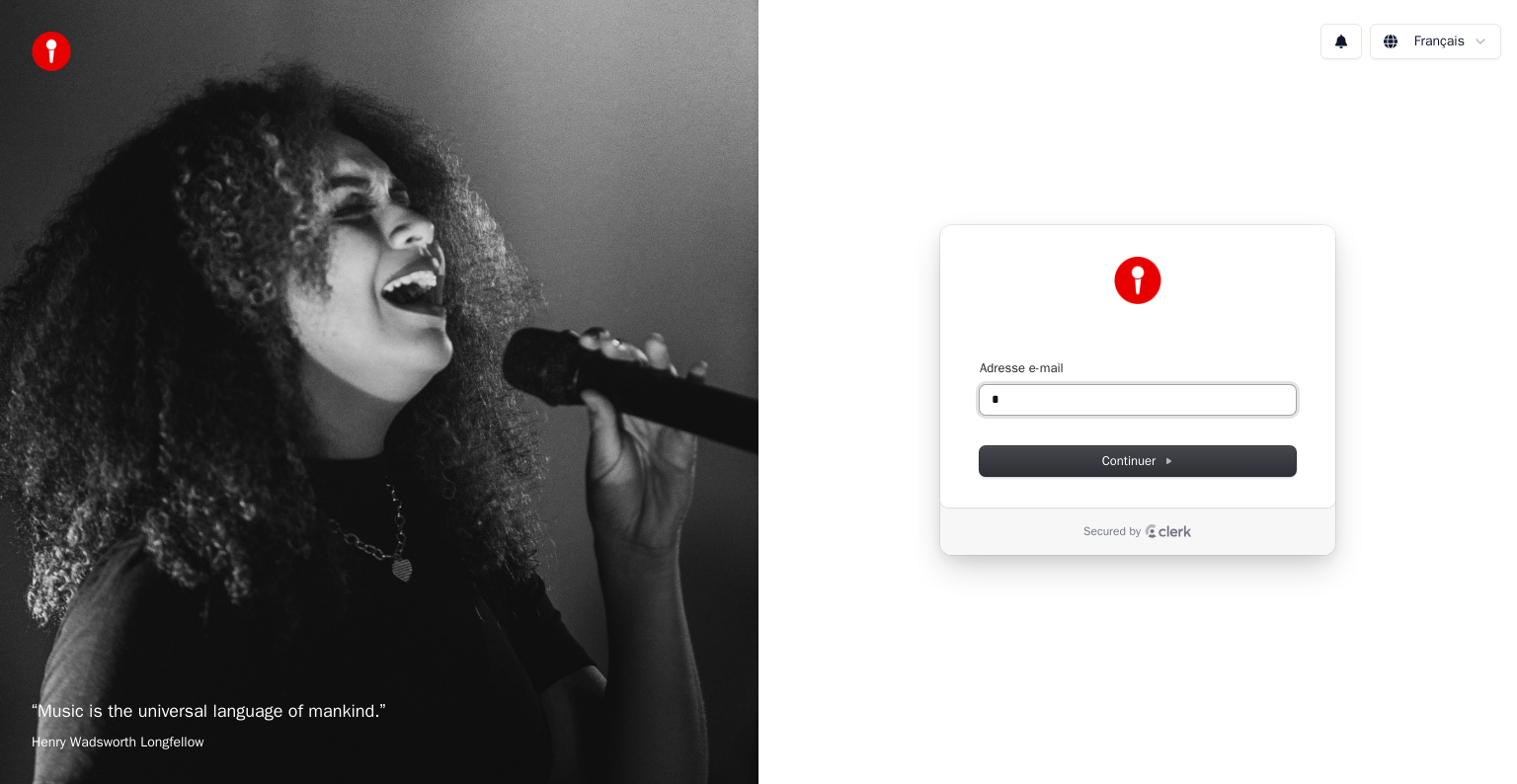 drag, startPoint x: 1005, startPoint y: 407, endPoint x: 1075, endPoint y: 403, distance: 70.11419 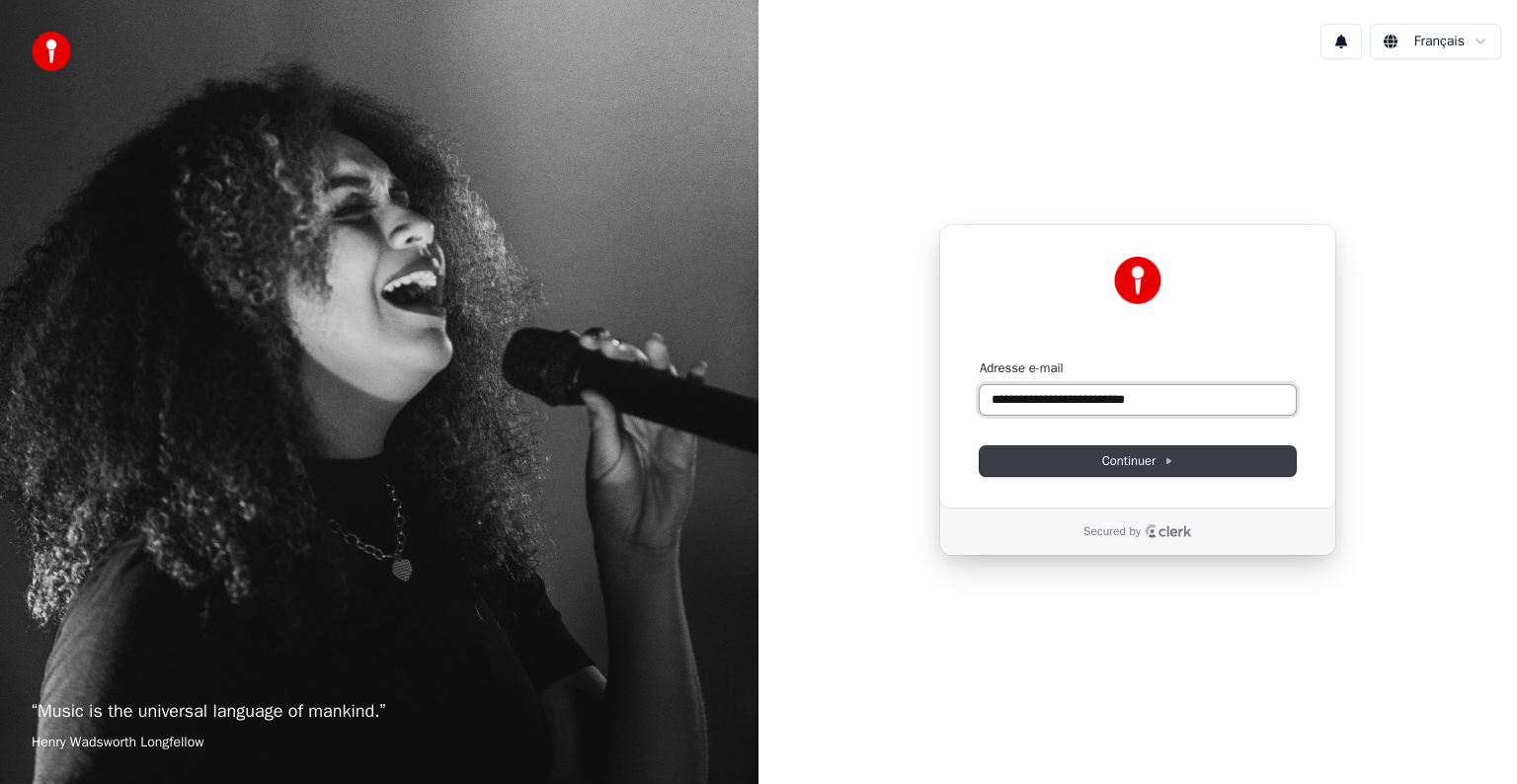 type on "**********" 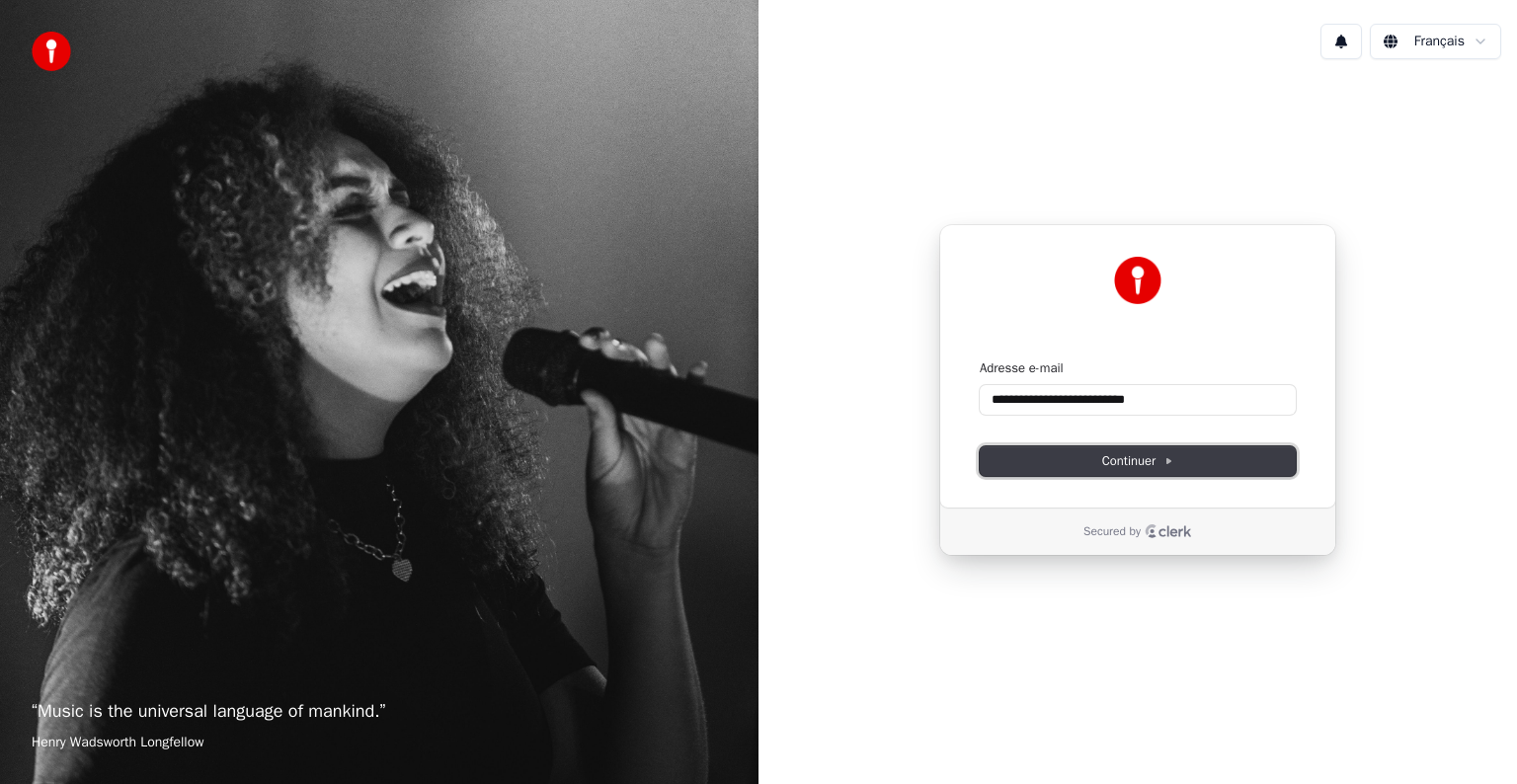 click on "Continuer" at bounding box center [1138, 461] 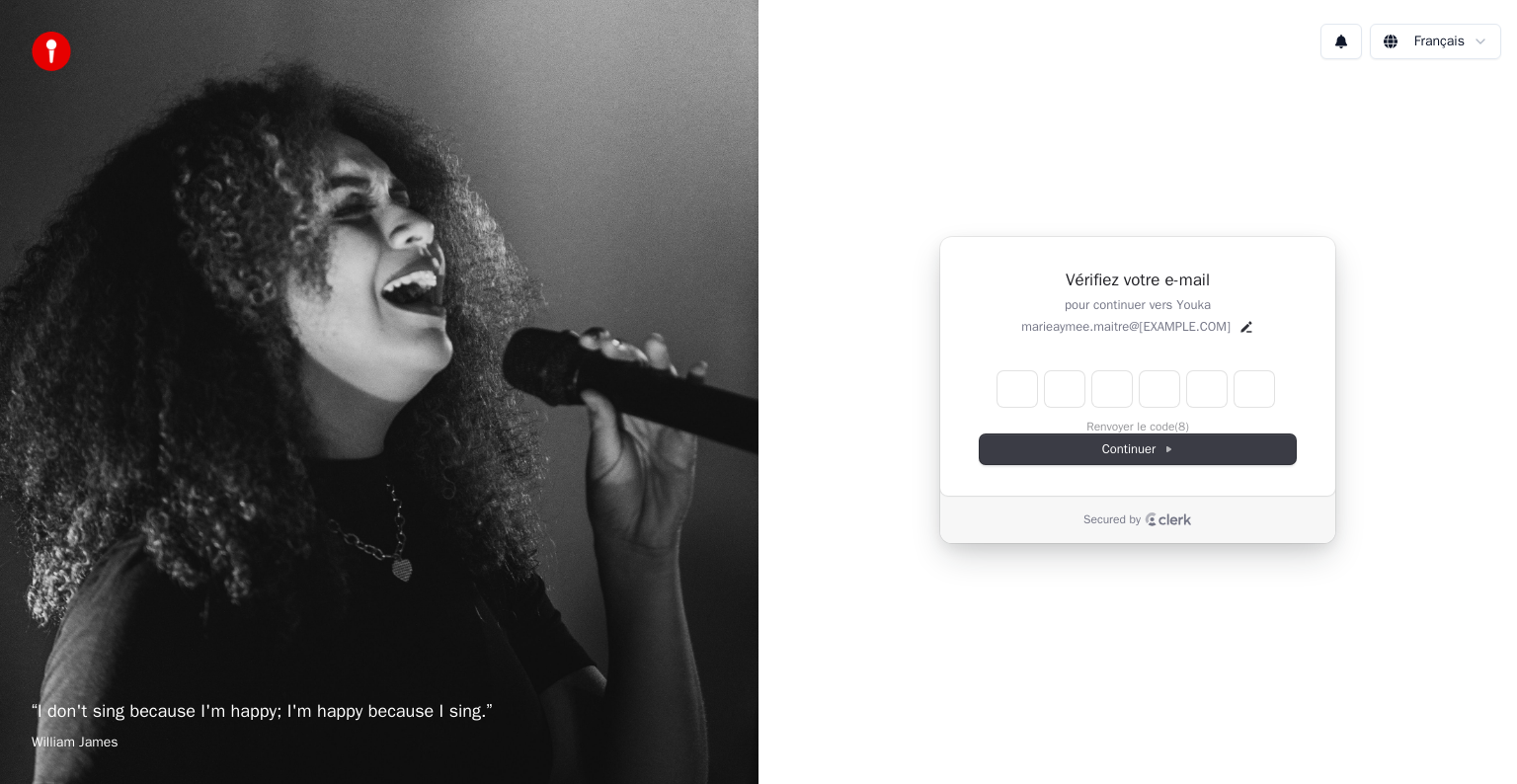 type on "*" 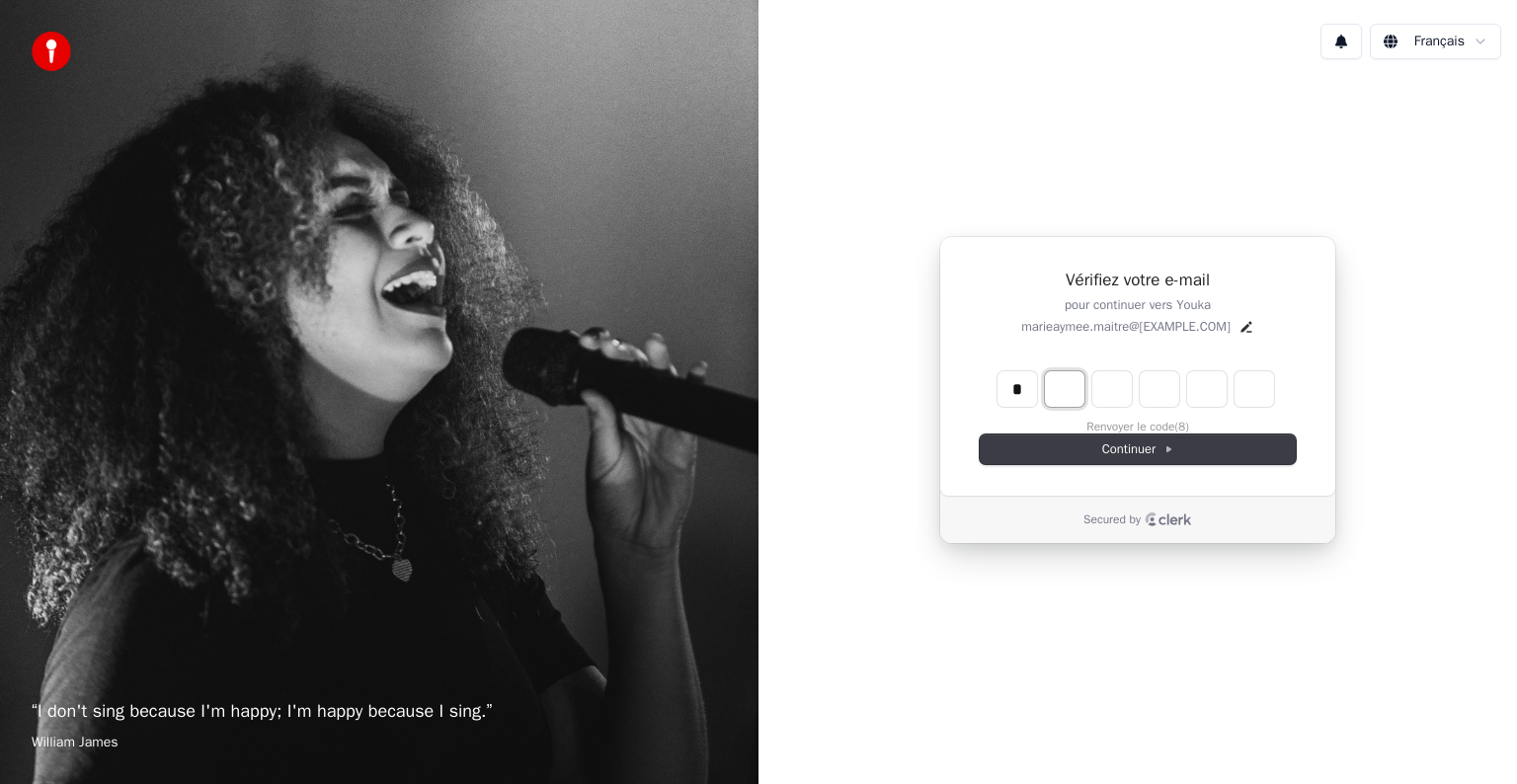 type on "*" 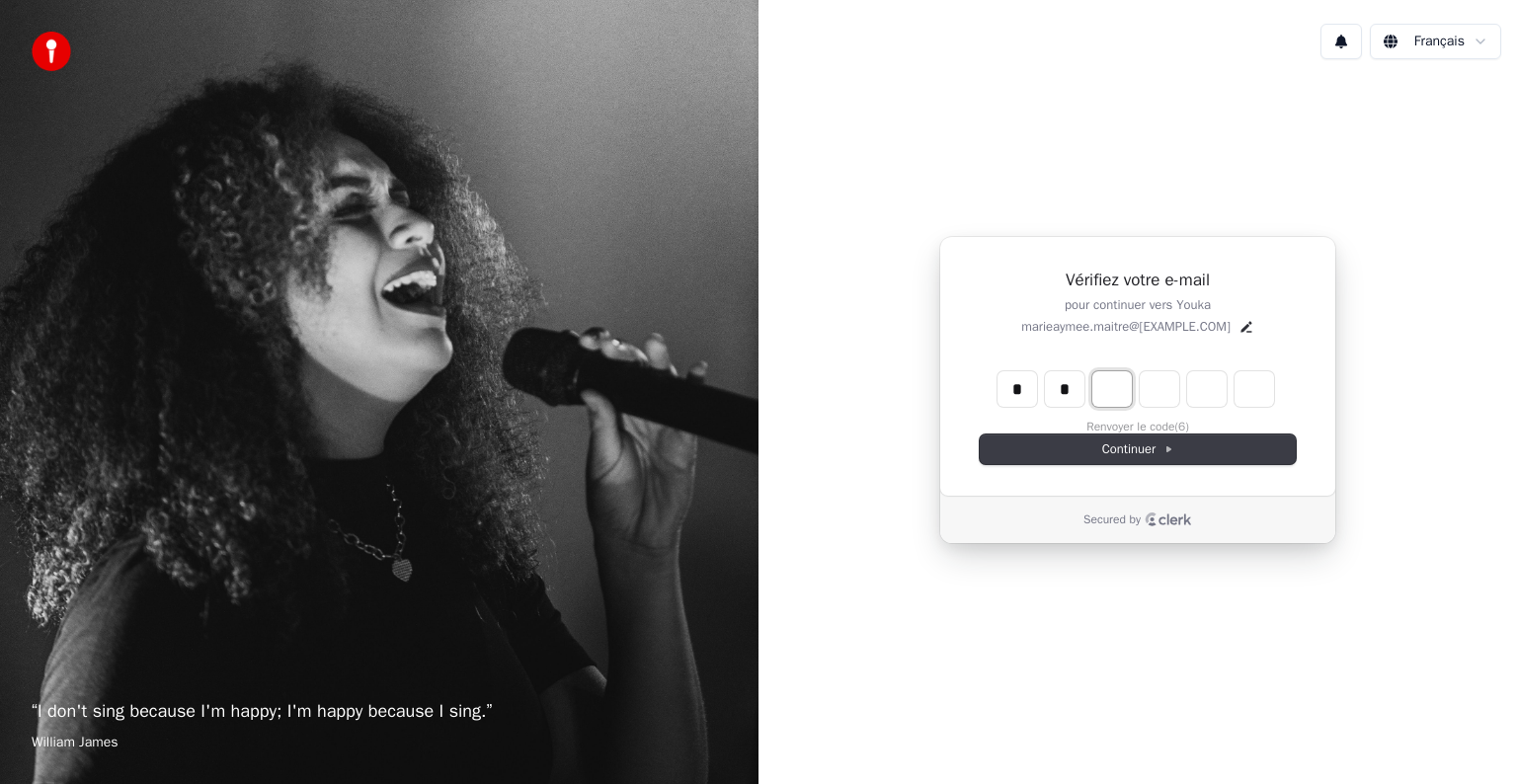 type on "*" 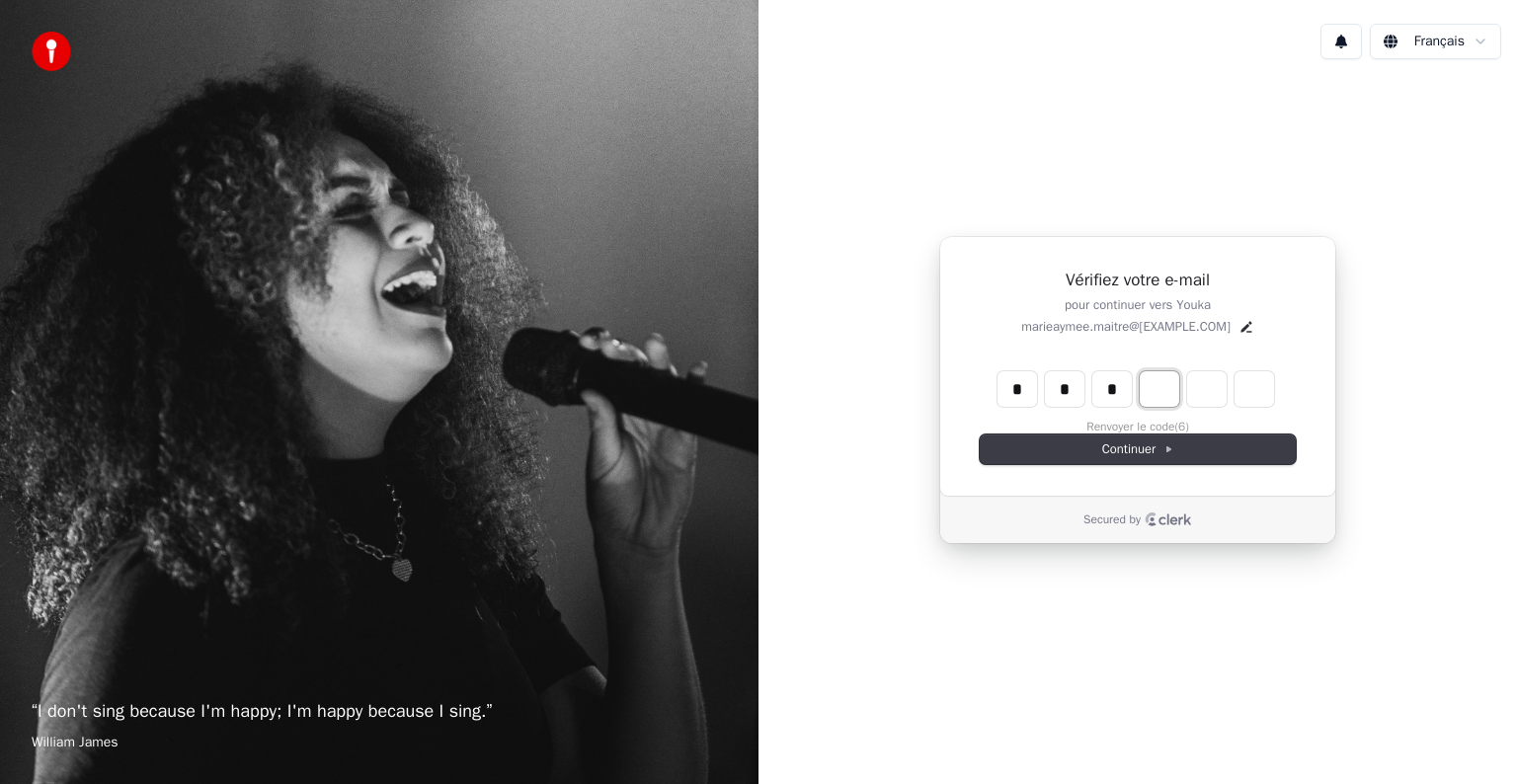 type on "*" 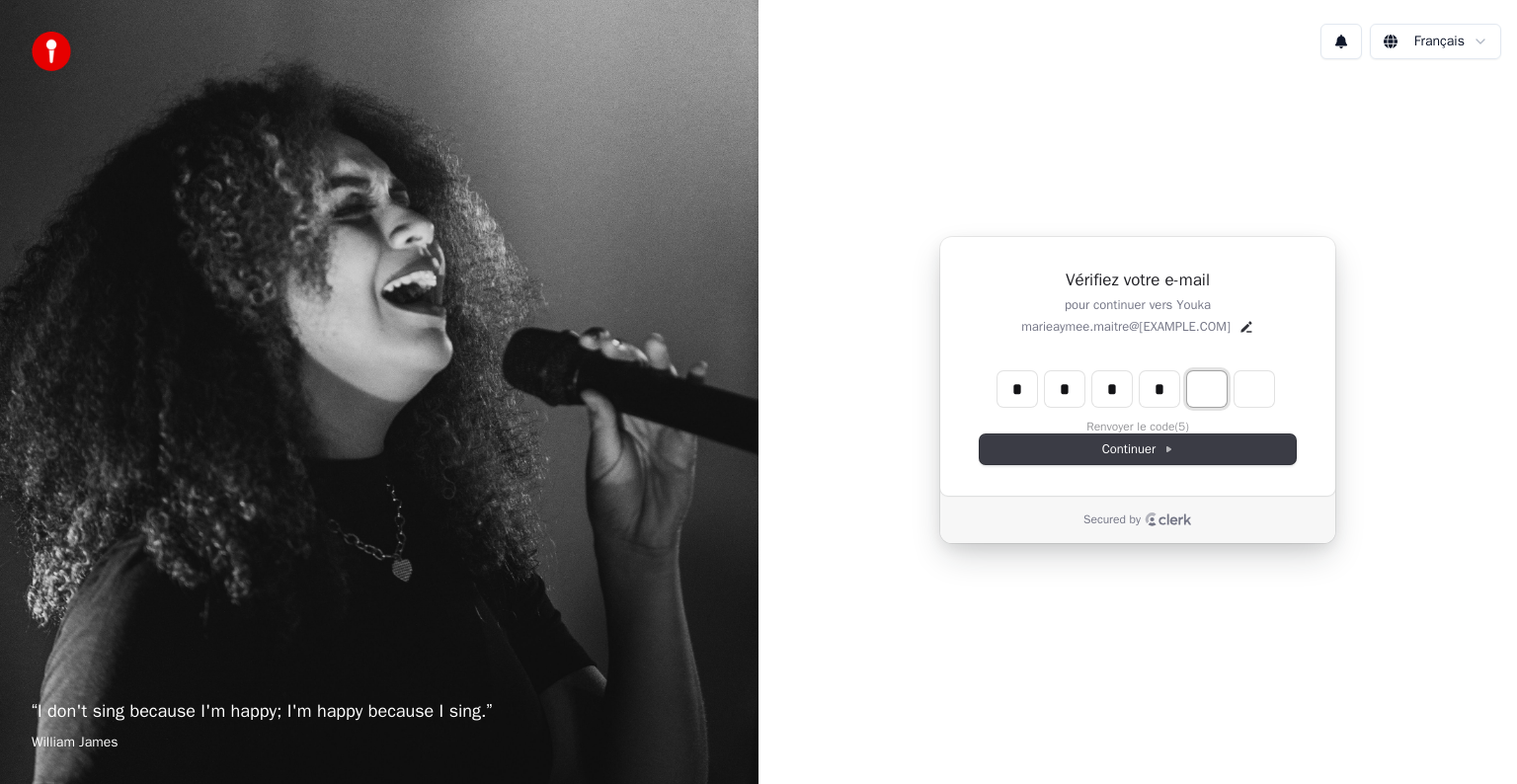 type on "*" 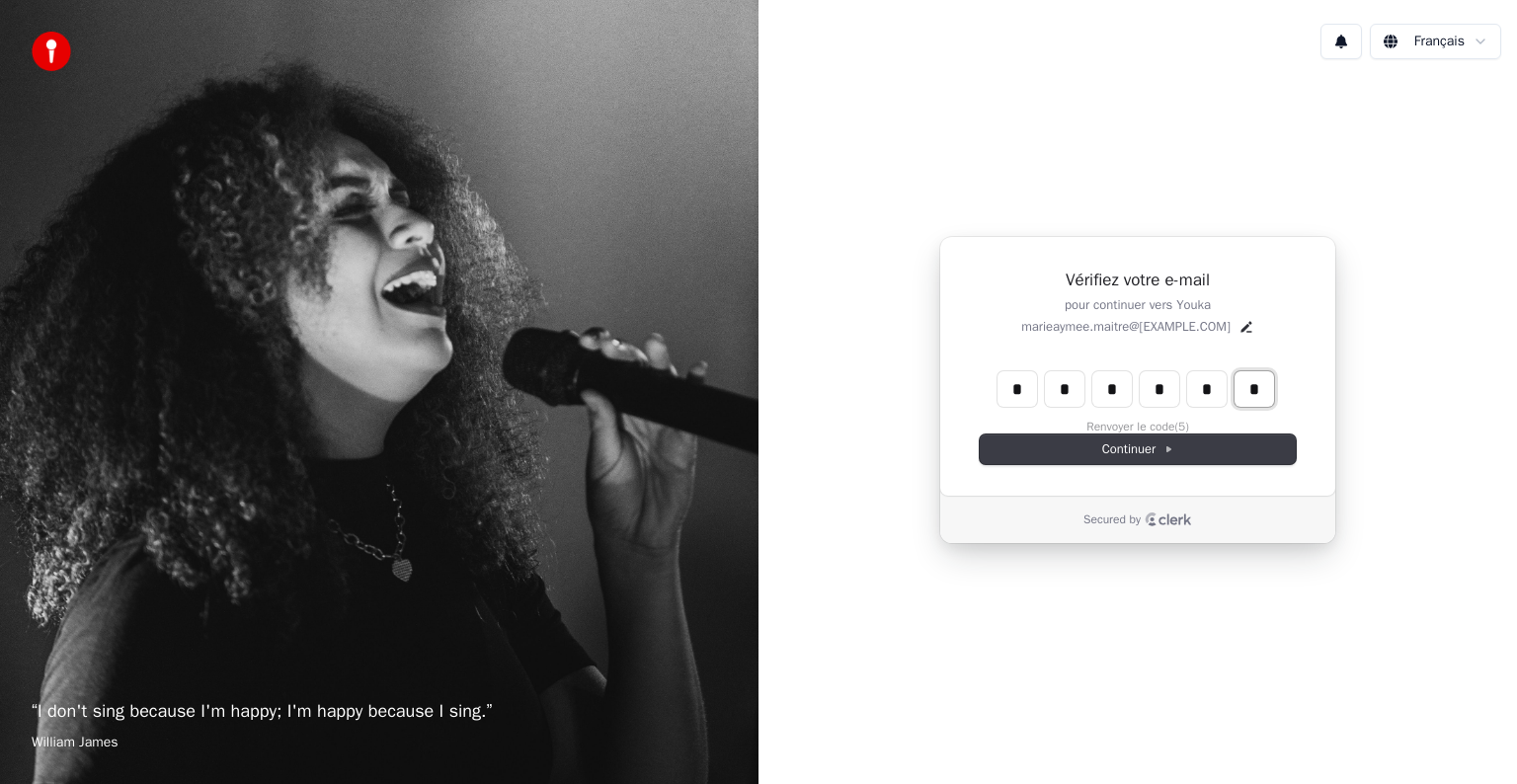 type on "*" 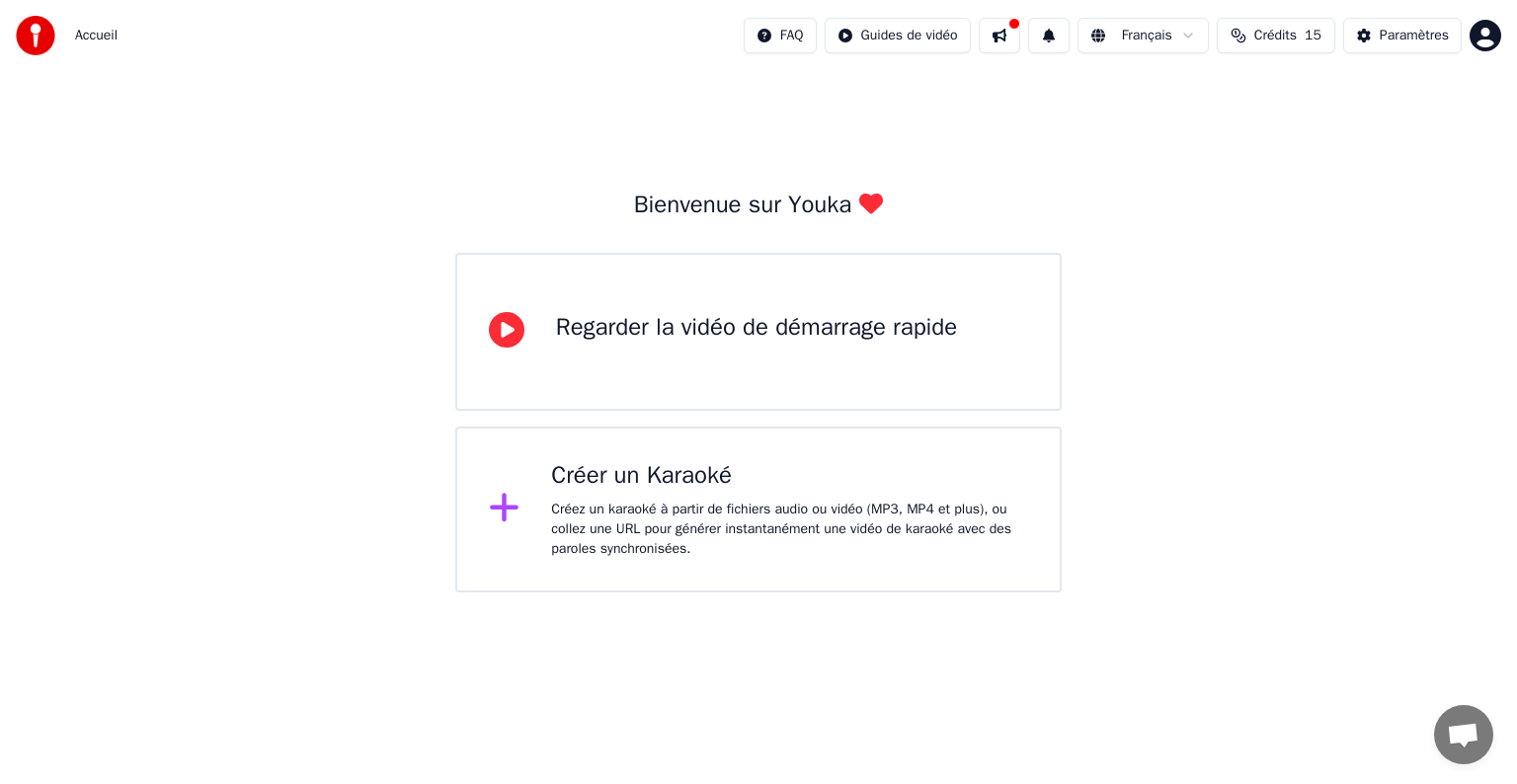 click at bounding box center [507, 330] 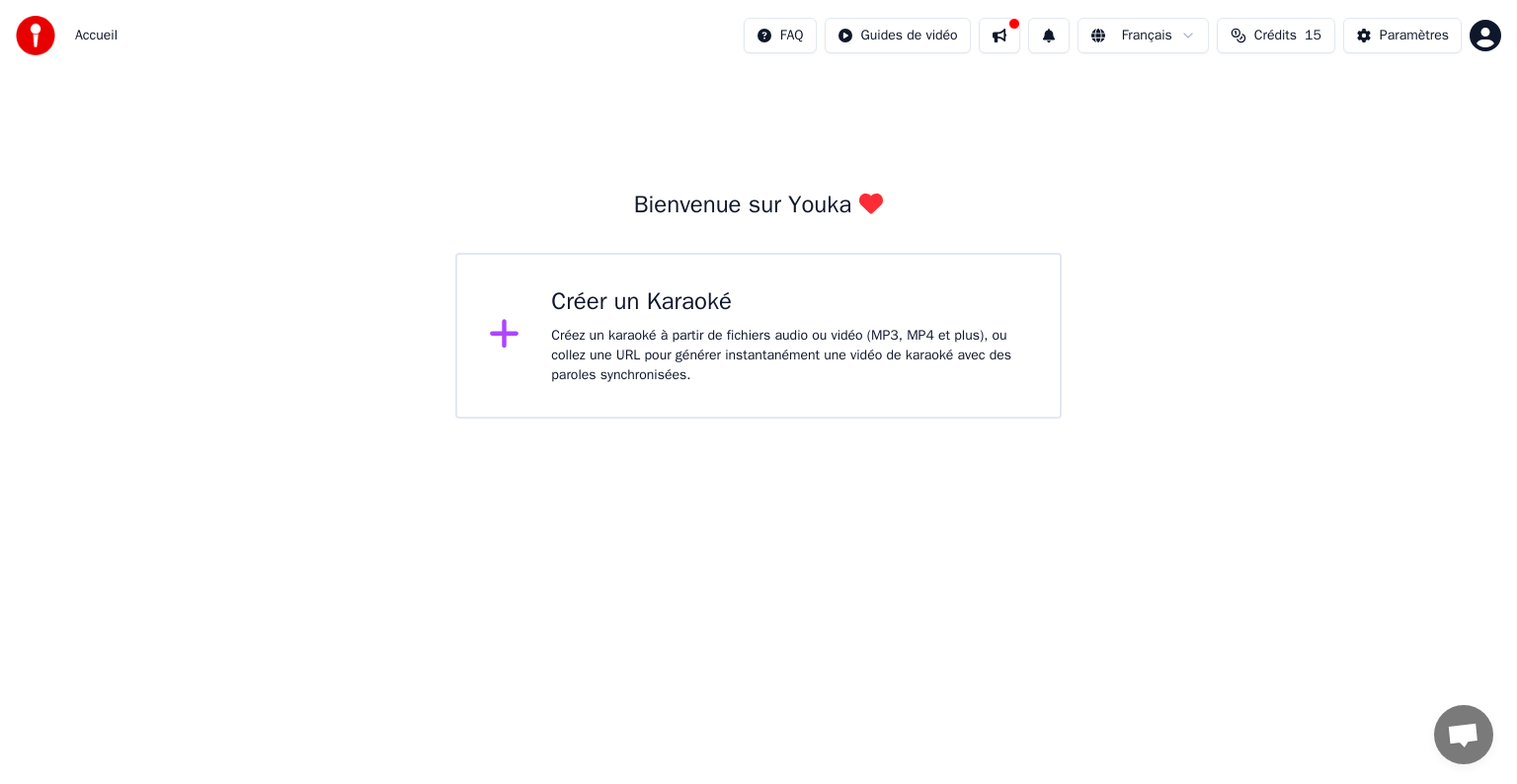click on "Créer un Karaoké" at bounding box center [789, 302] 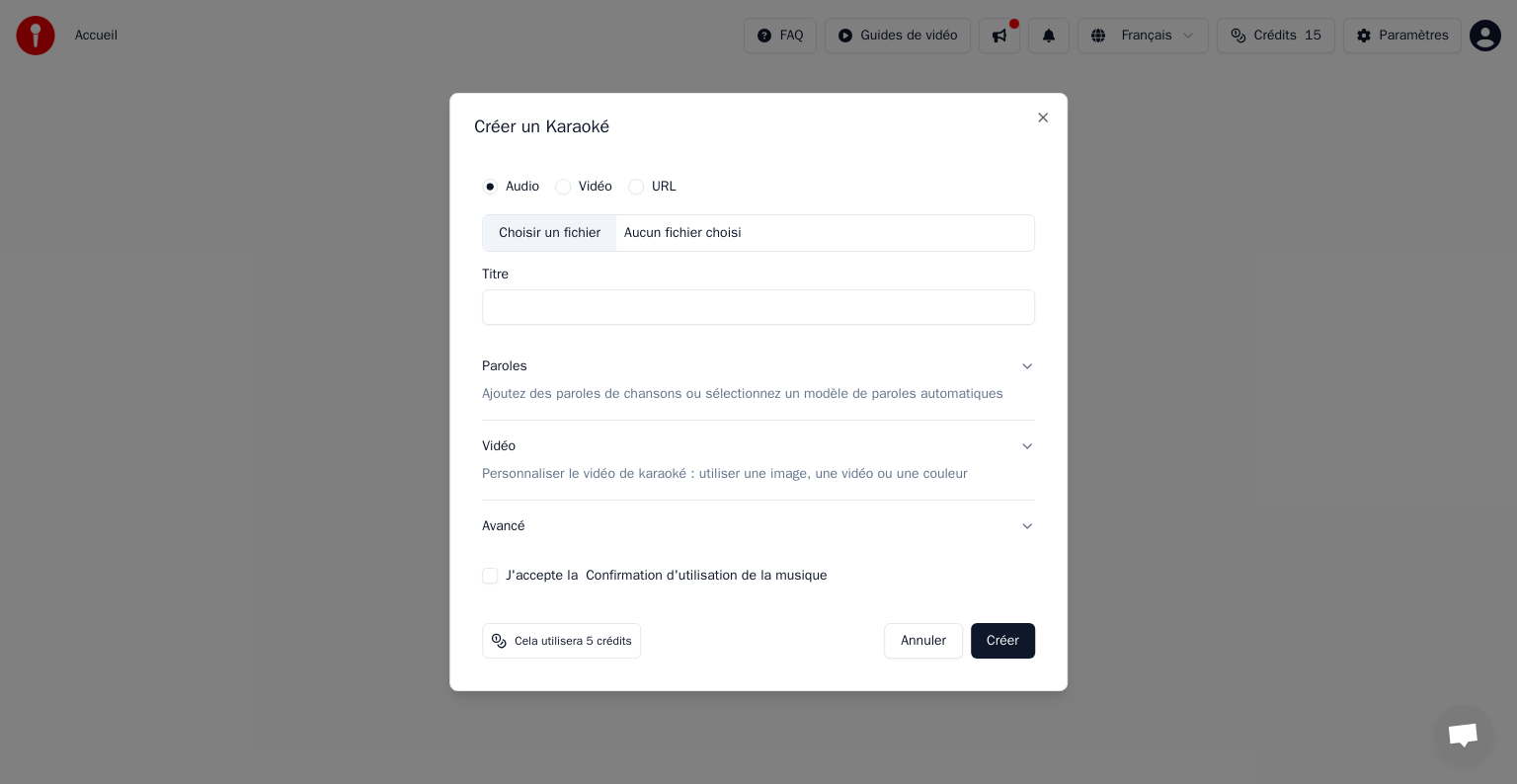 click on "URL" at bounding box center (636, 187) 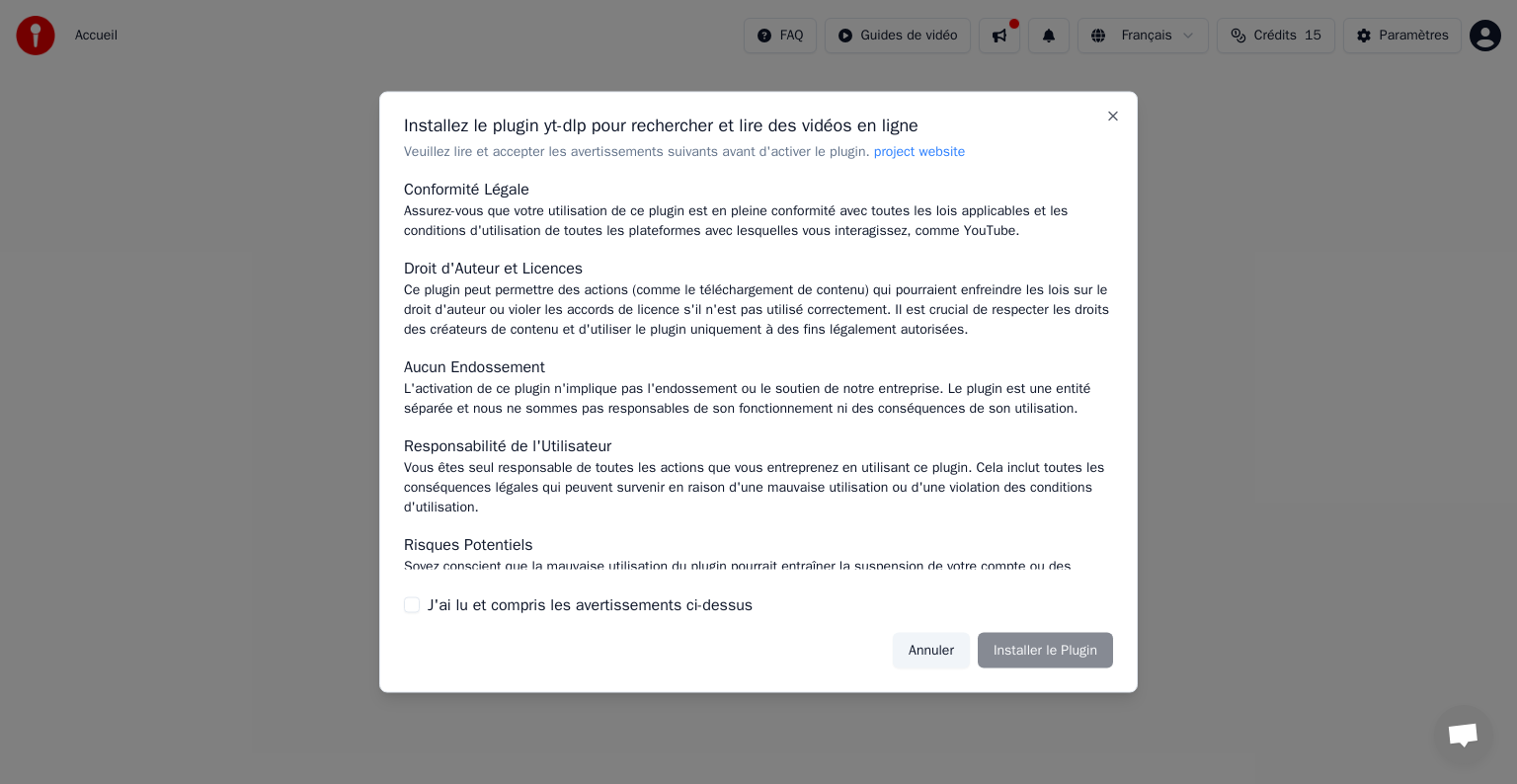 click on "Annuler Installer le Plugin" at bounding box center [1002, 650] 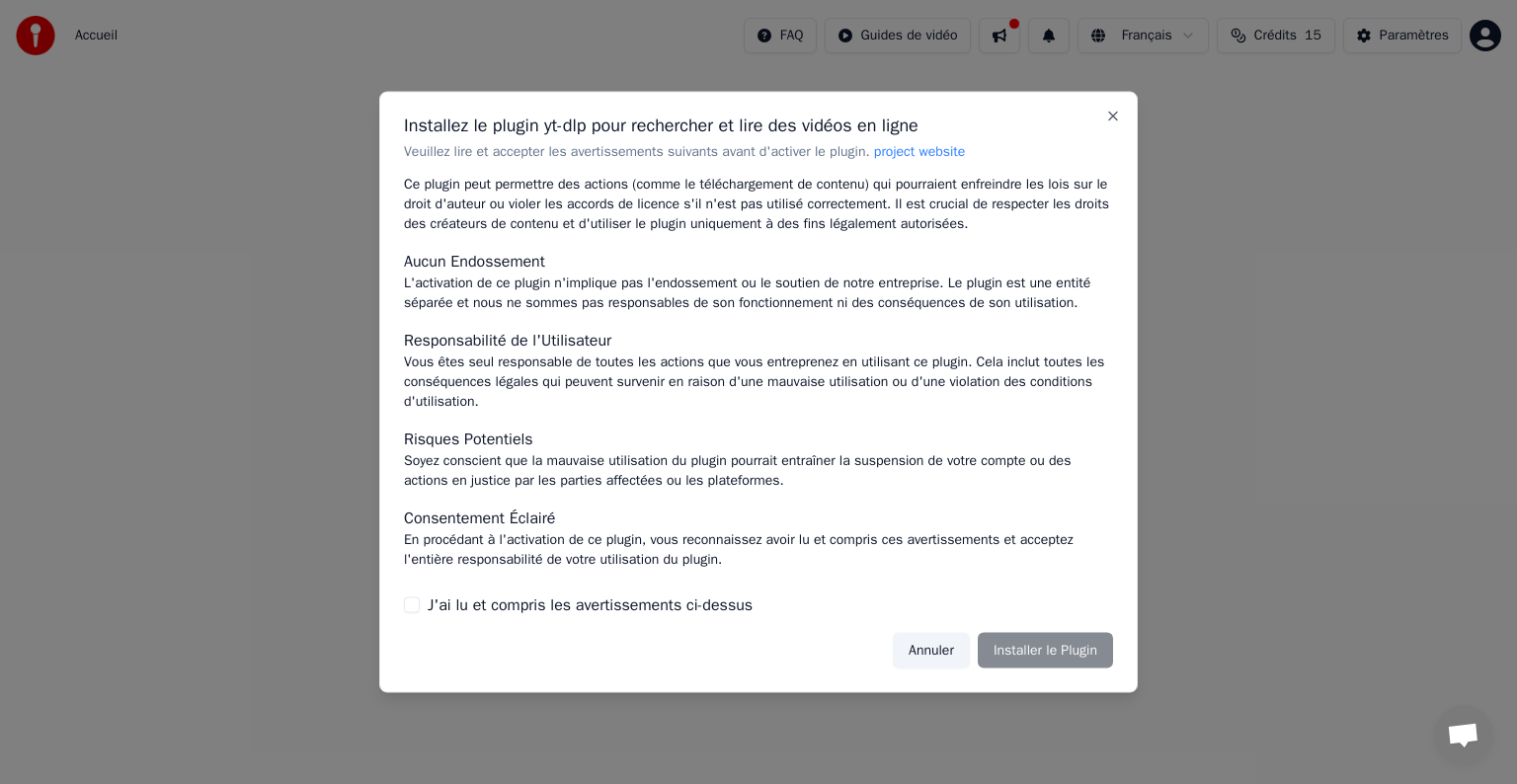 click on "J'ai lu et compris les avertissements ci-dessus" at bounding box center [412, 604] 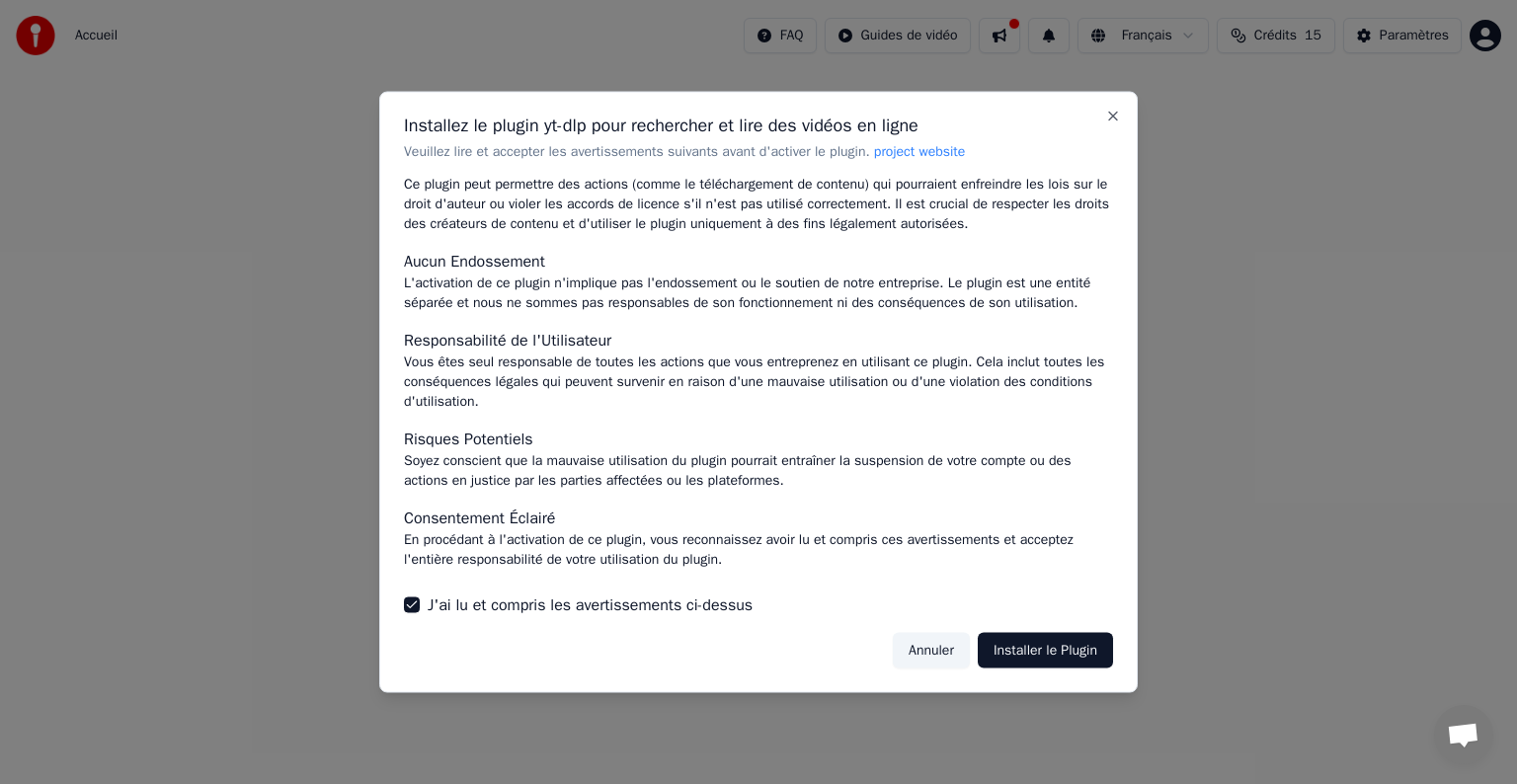 click on "Installer le Plugin" at bounding box center [1045, 650] 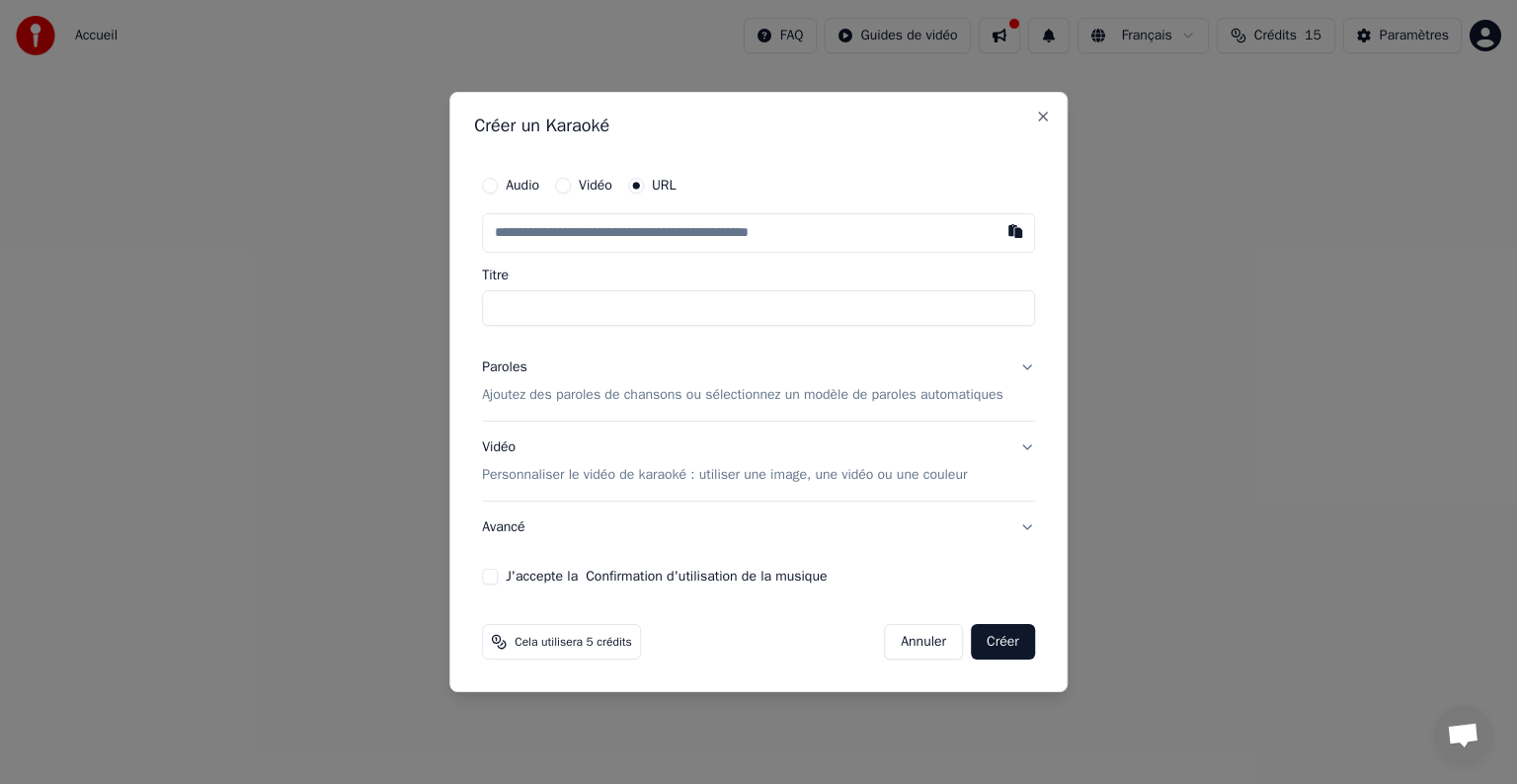 click at bounding box center (758, 233) 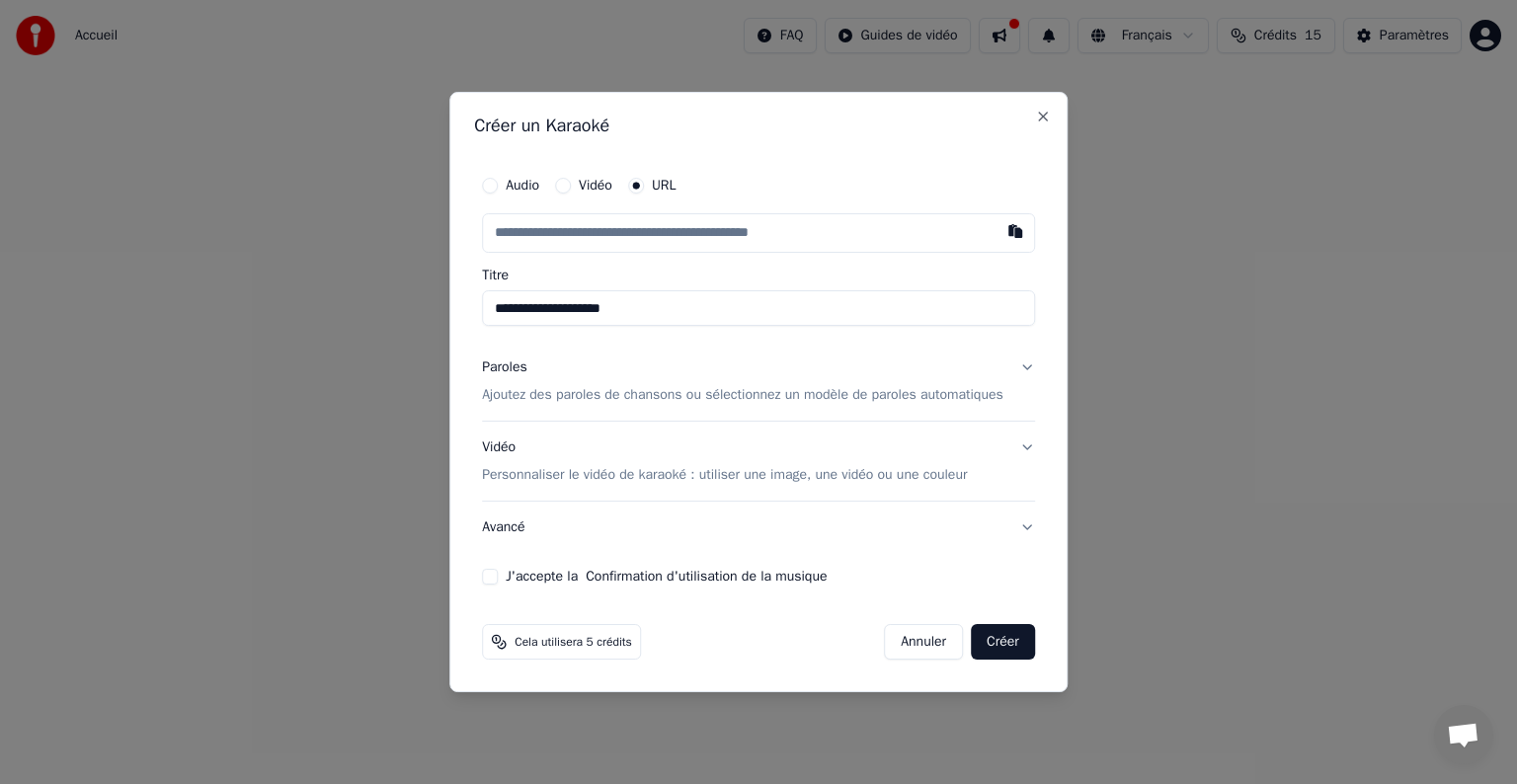 type on "**********" 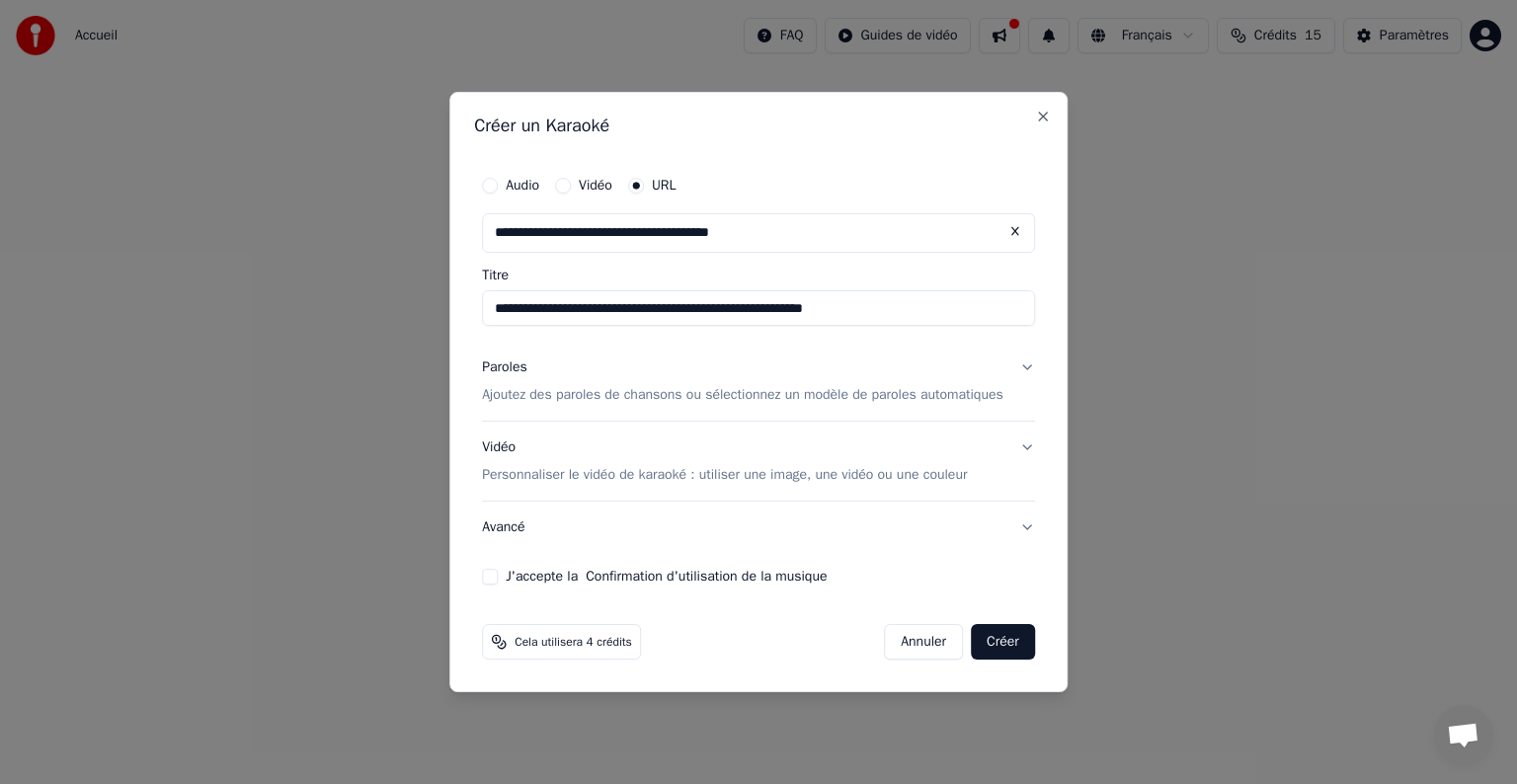 type on "**********" 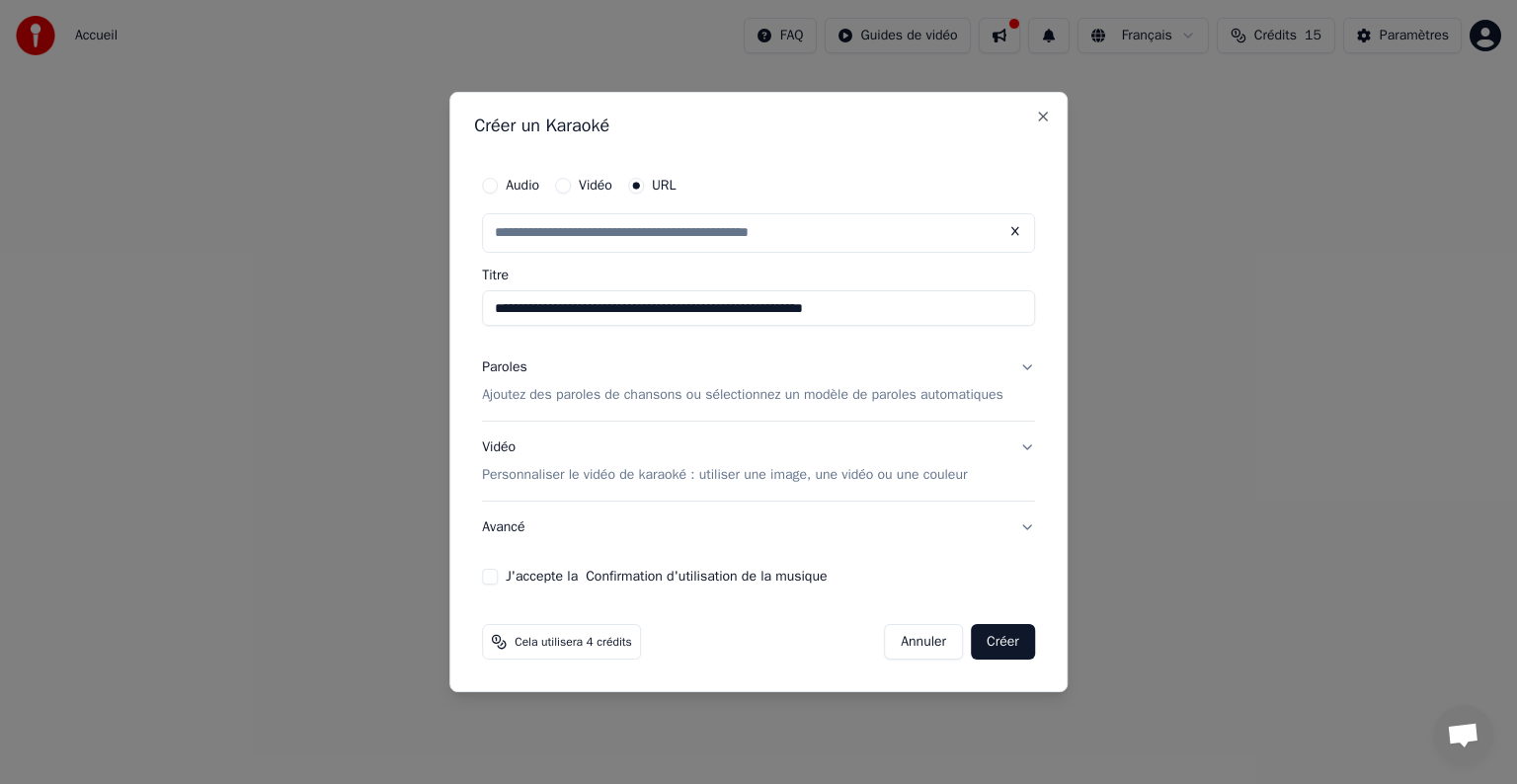click on "Créer" at bounding box center [1002, 642] 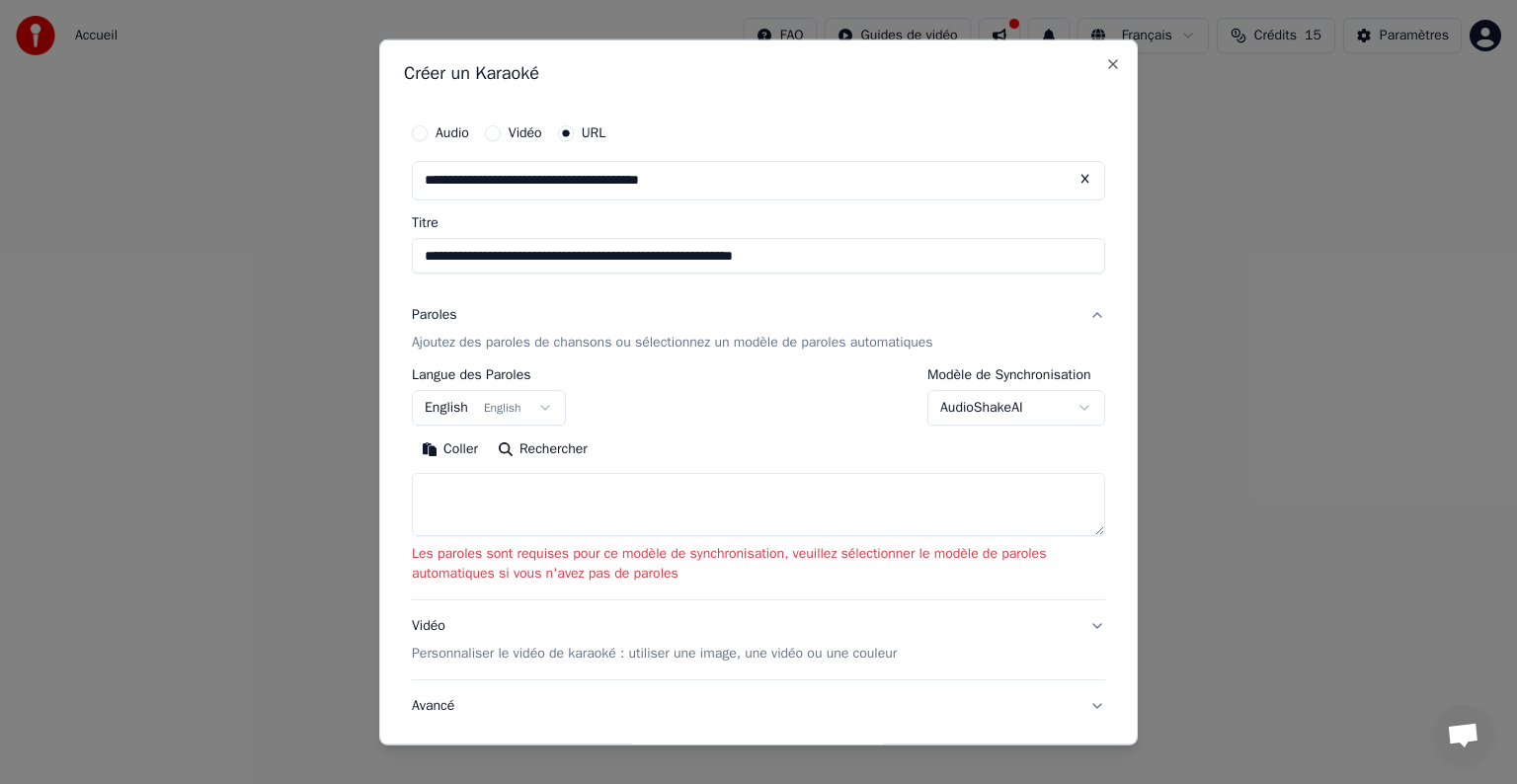 click at bounding box center (758, 505) 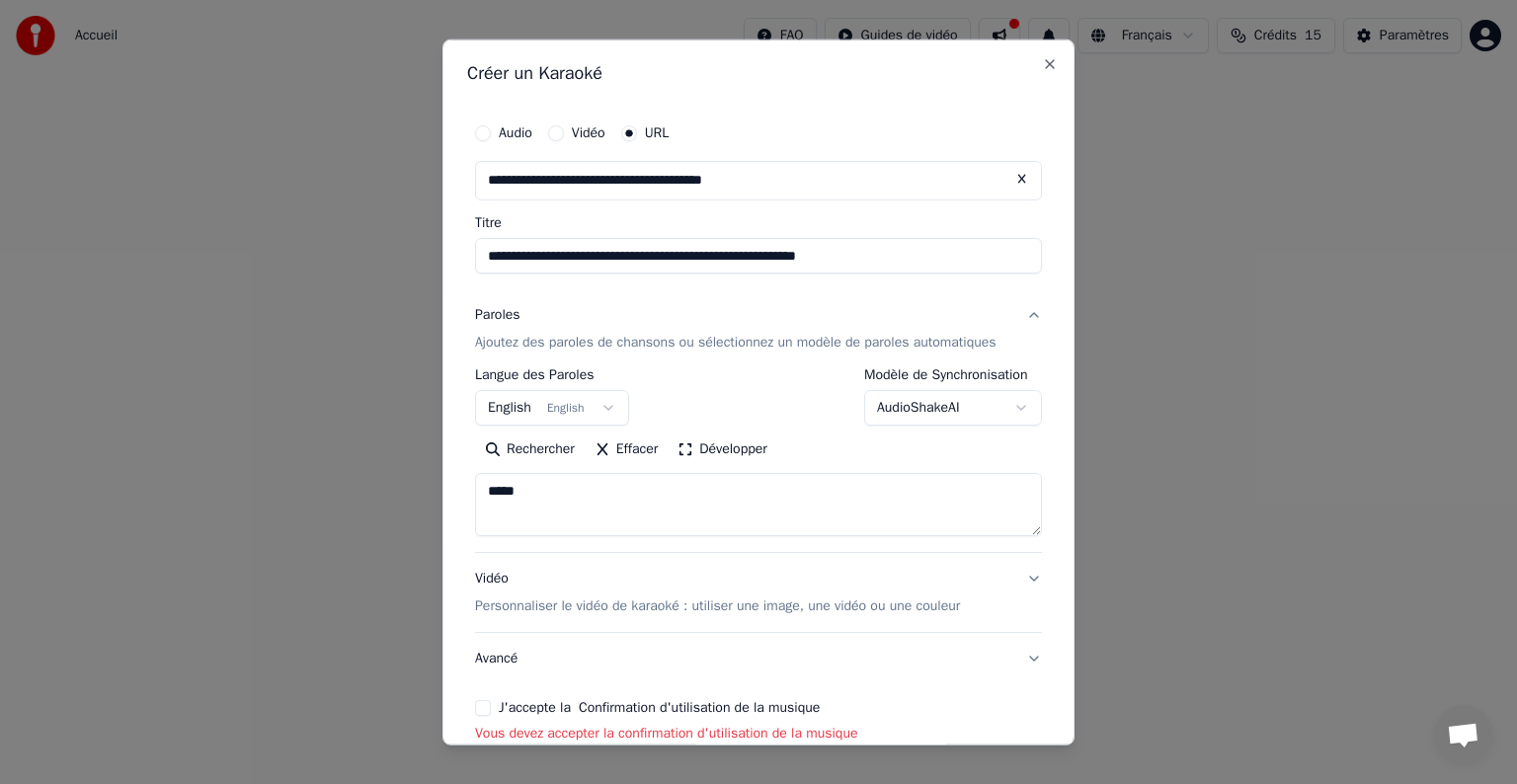 click on "****" at bounding box center [758, 505] 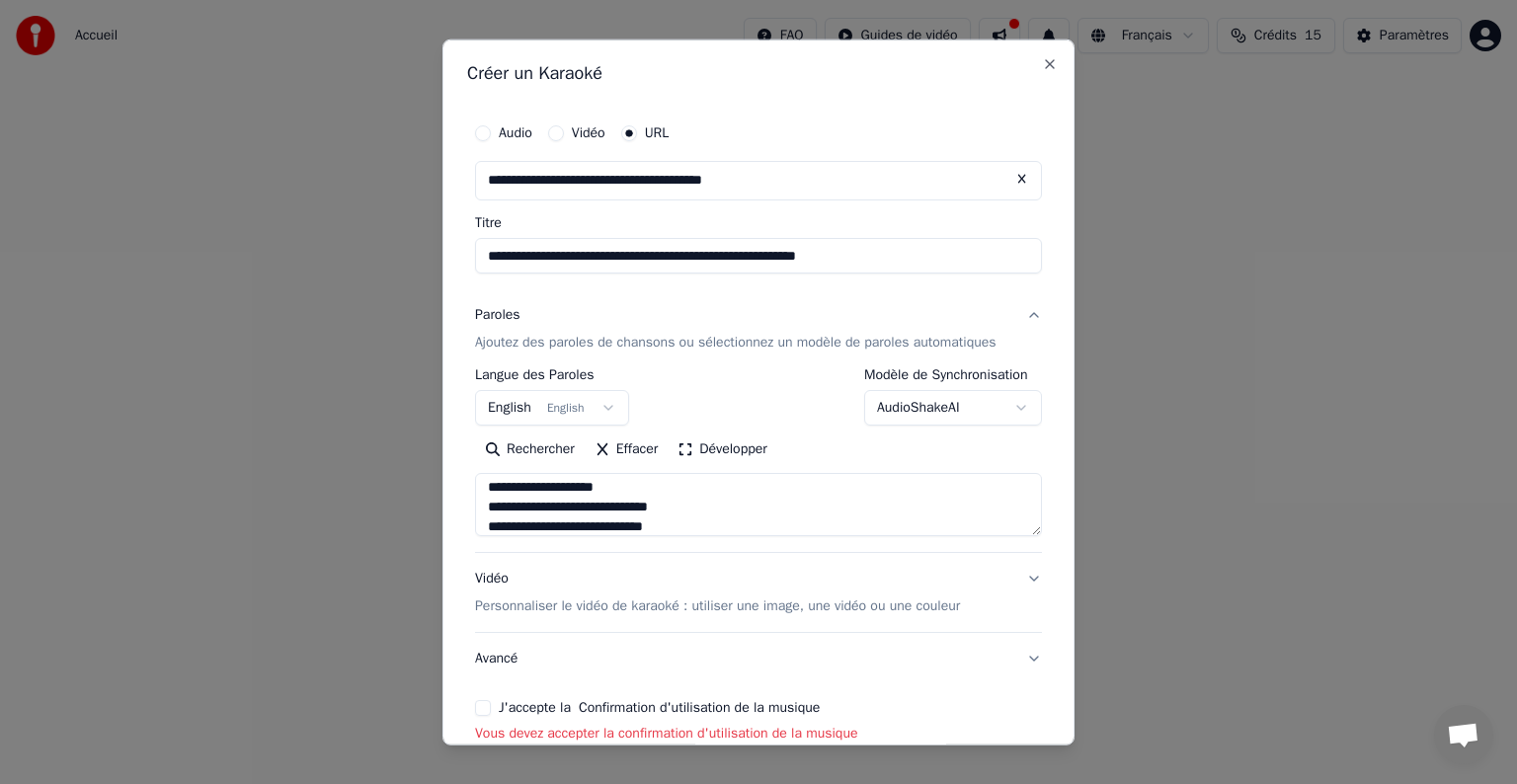 scroll, scrollTop: 201, scrollLeft: 0, axis: vertical 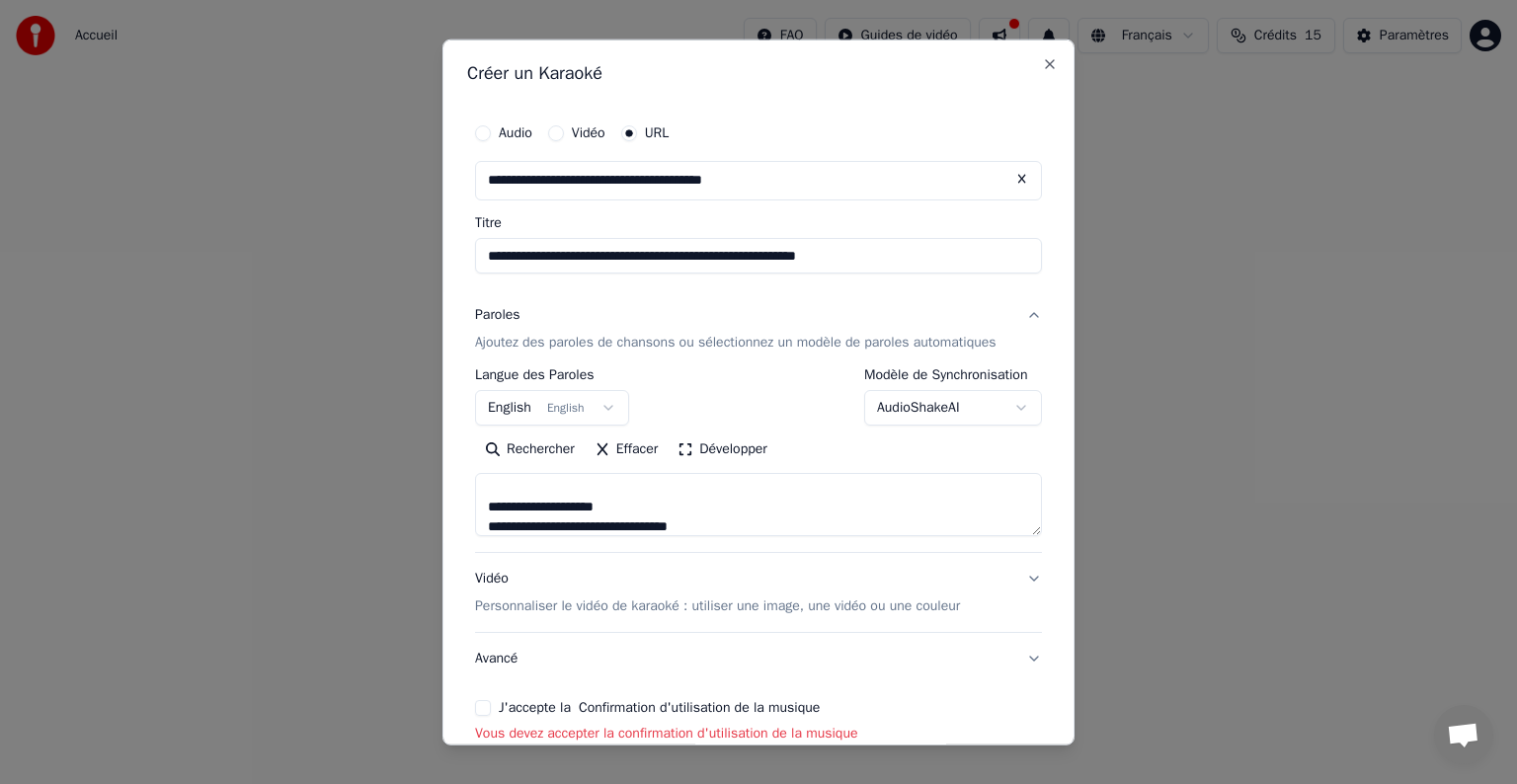 click on "**********" at bounding box center (758, 505) 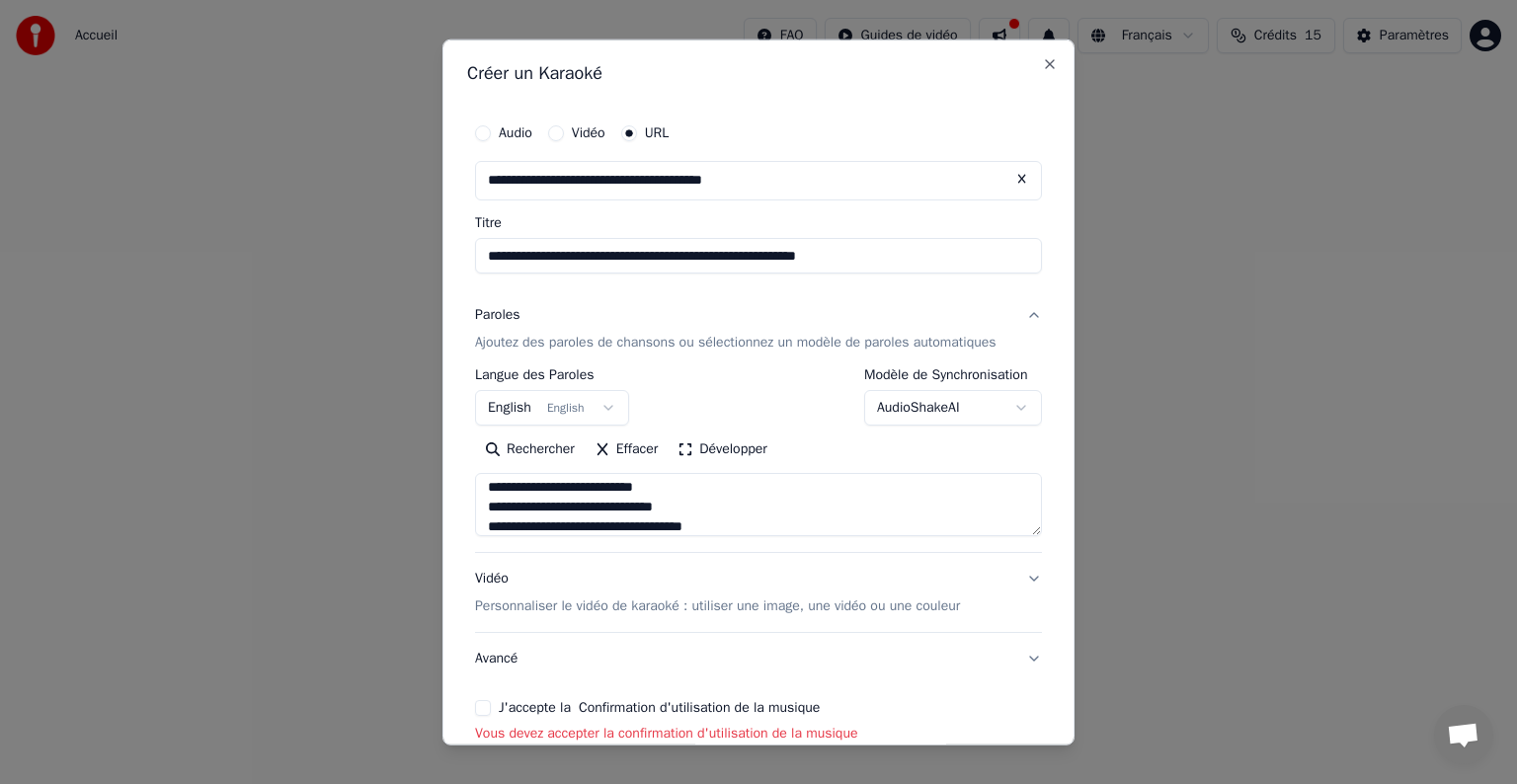 scroll, scrollTop: 517, scrollLeft: 0, axis: vertical 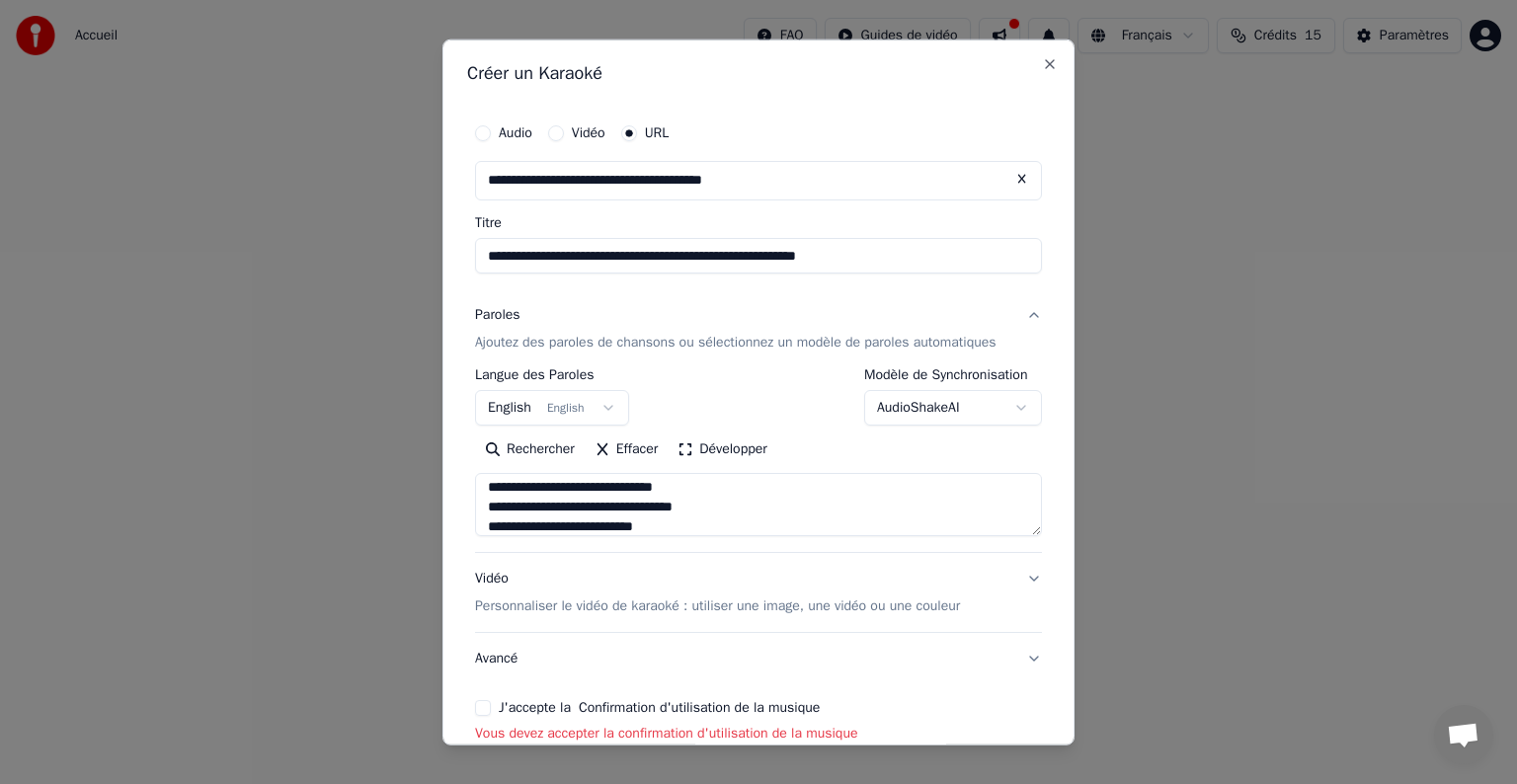 click on "**********" at bounding box center (758, 505) 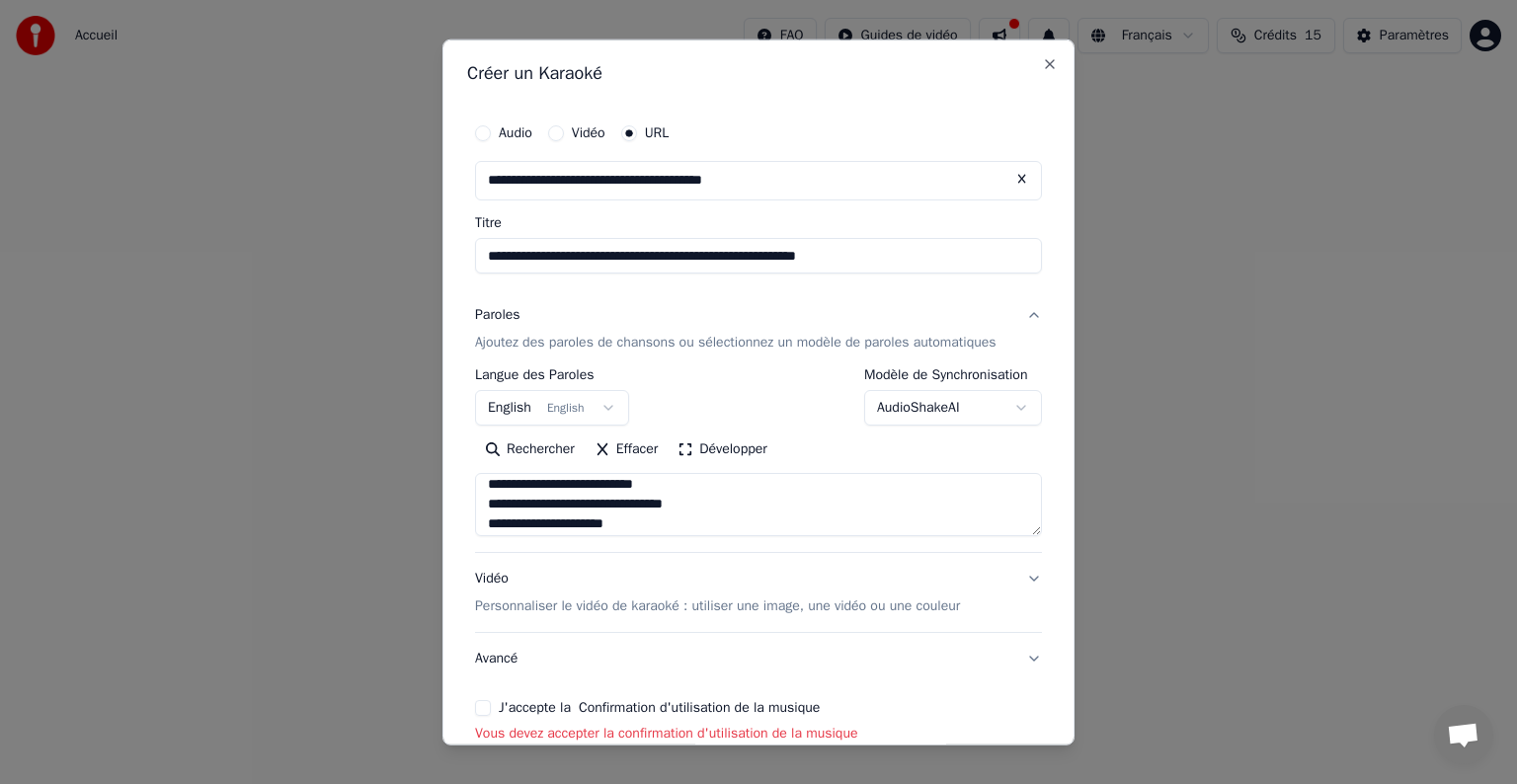 scroll, scrollTop: 540, scrollLeft: 0, axis: vertical 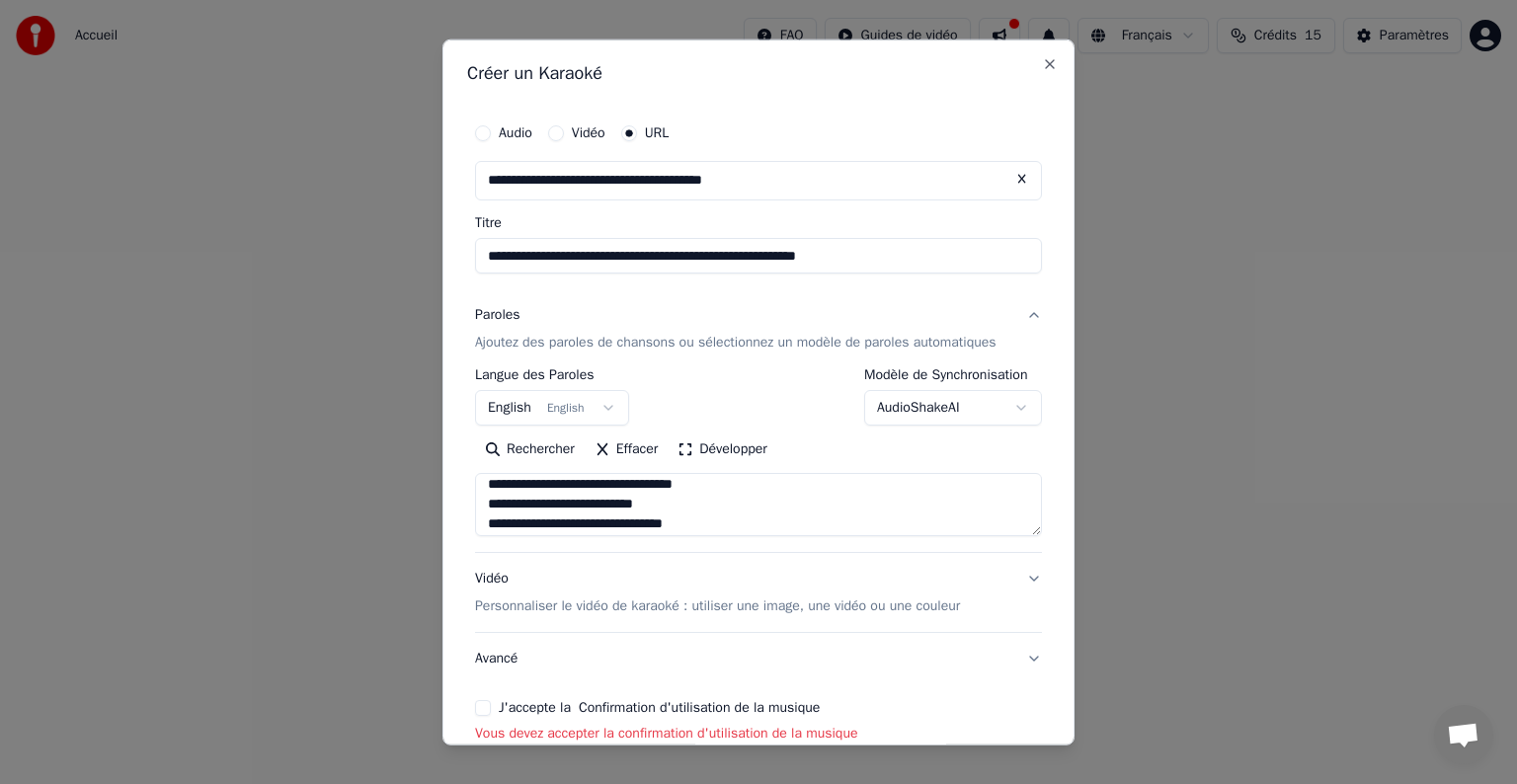 click on "**********" at bounding box center [758, 505] 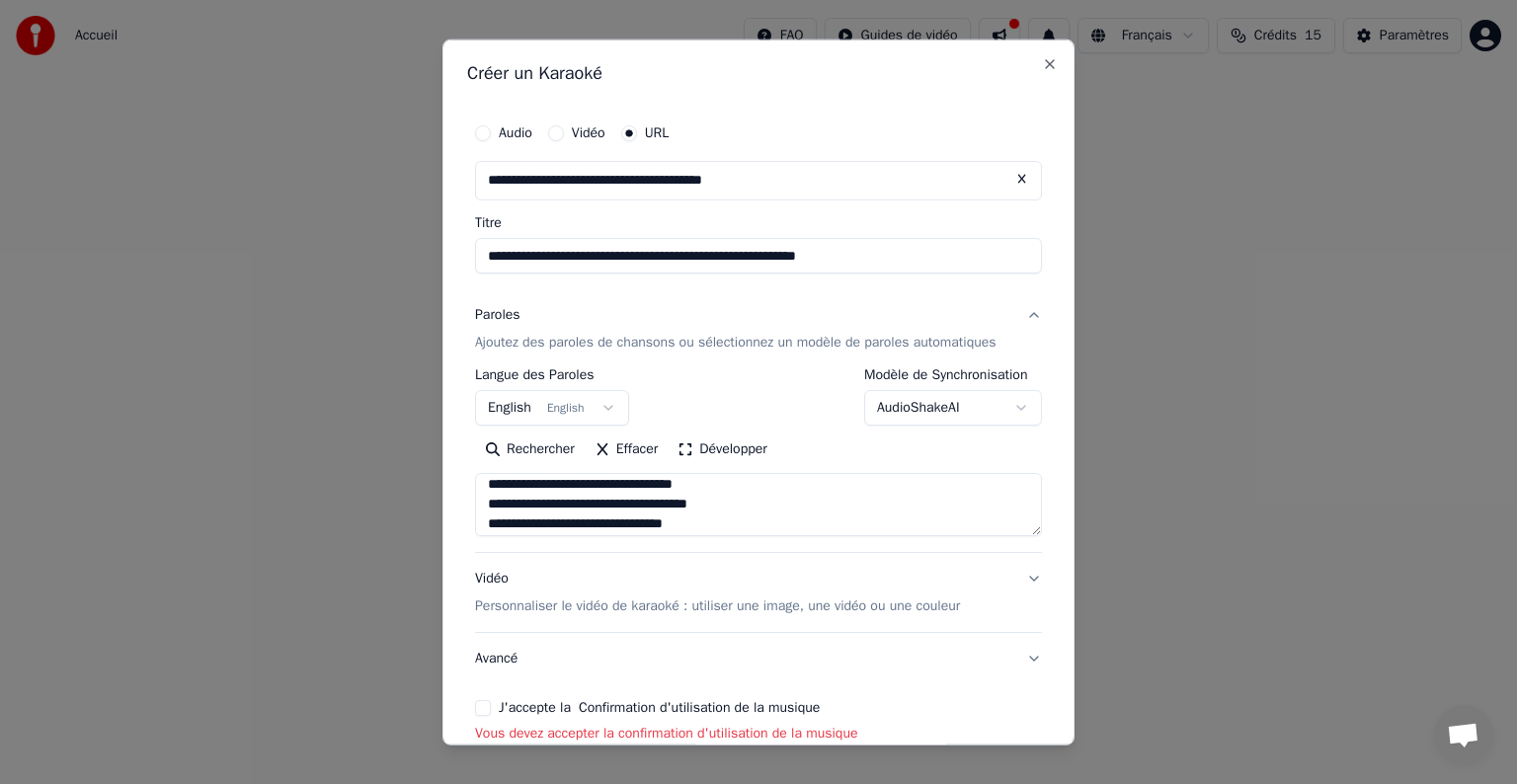 click on "**********" at bounding box center [758, 505] 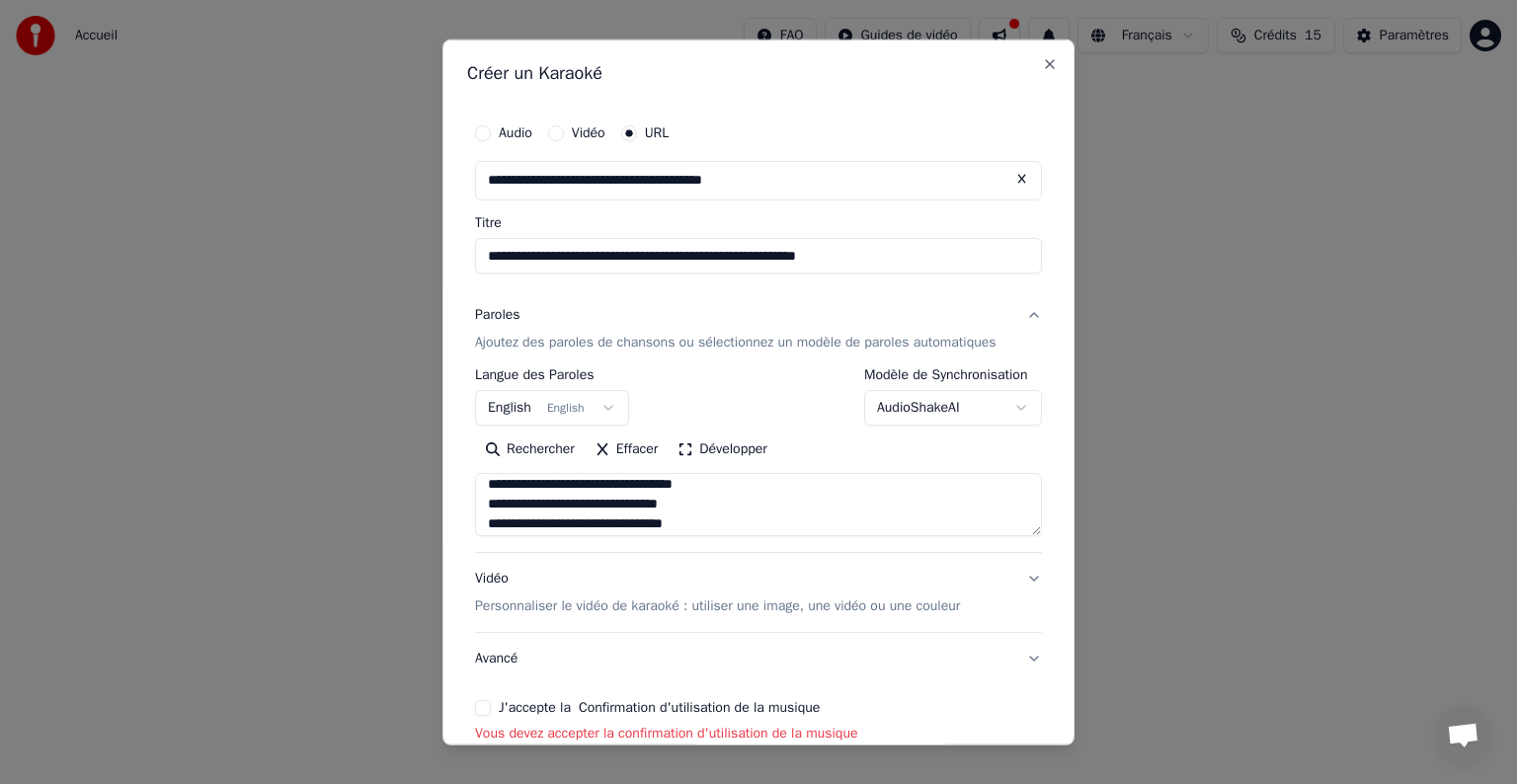 scroll, scrollTop: 557, scrollLeft: 0, axis: vertical 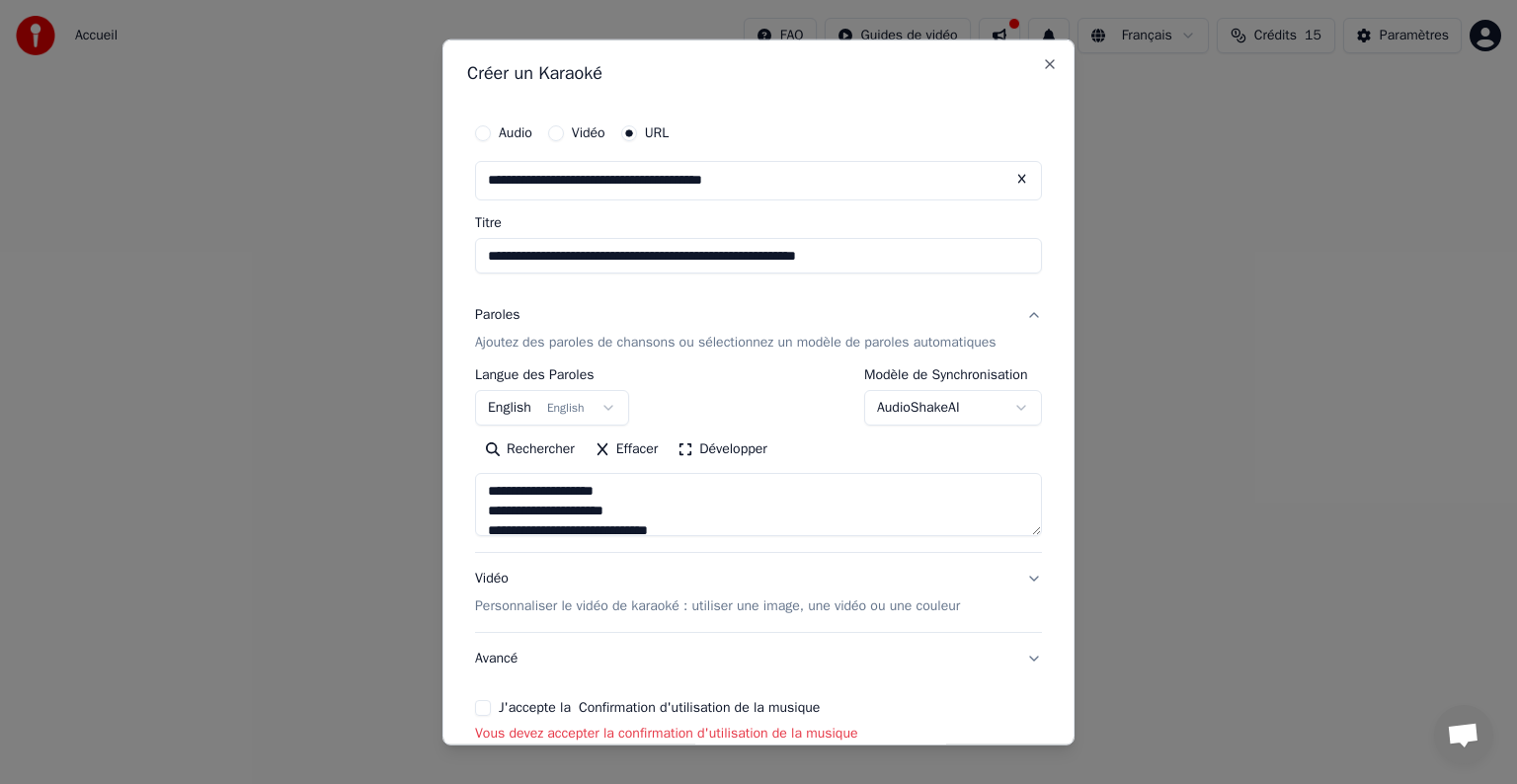 drag, startPoint x: 574, startPoint y: 498, endPoint x: 462, endPoint y: 464, distance: 117.046999 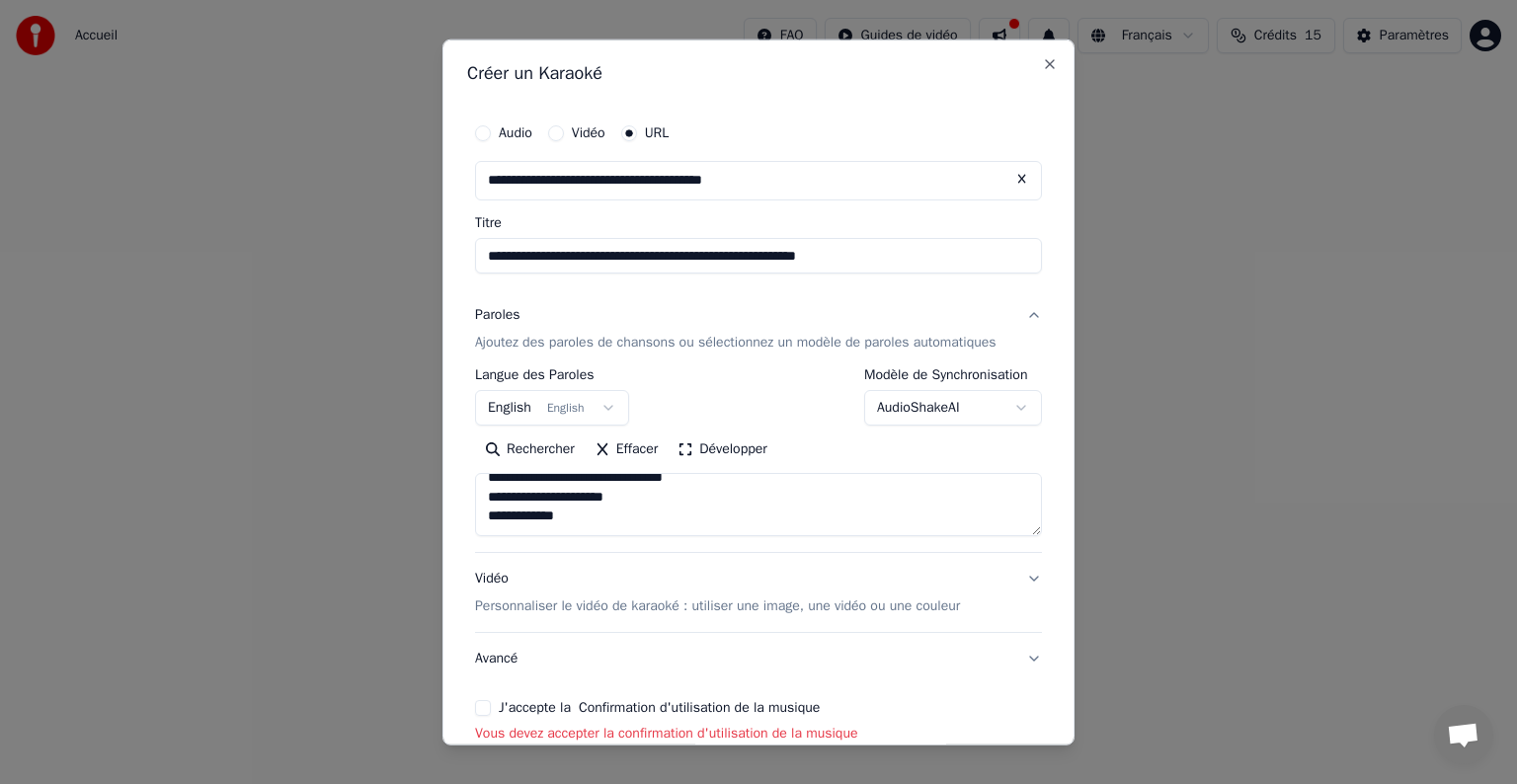scroll, scrollTop: 604, scrollLeft: 0, axis: vertical 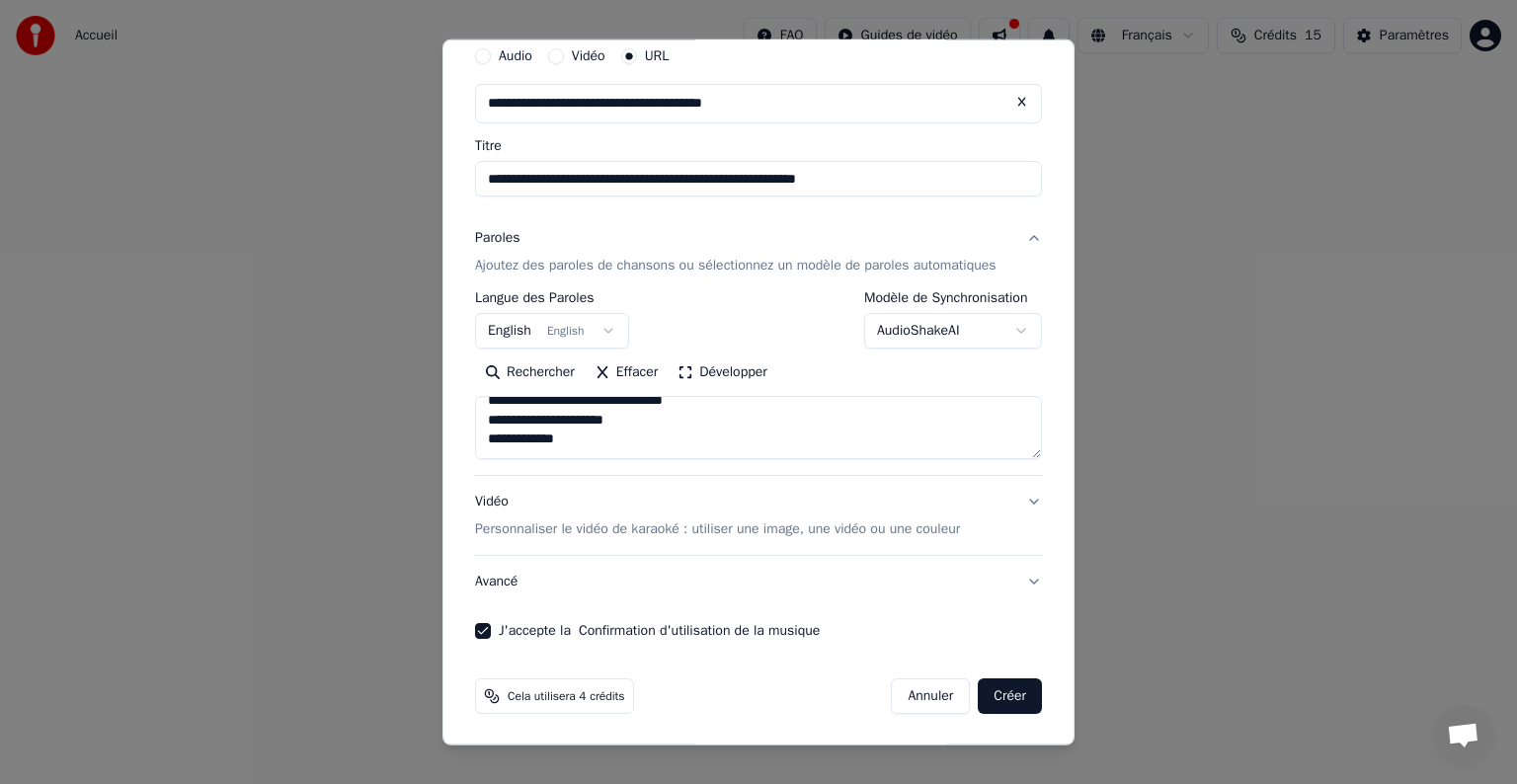 click on "Créer" at bounding box center (1009, 696) 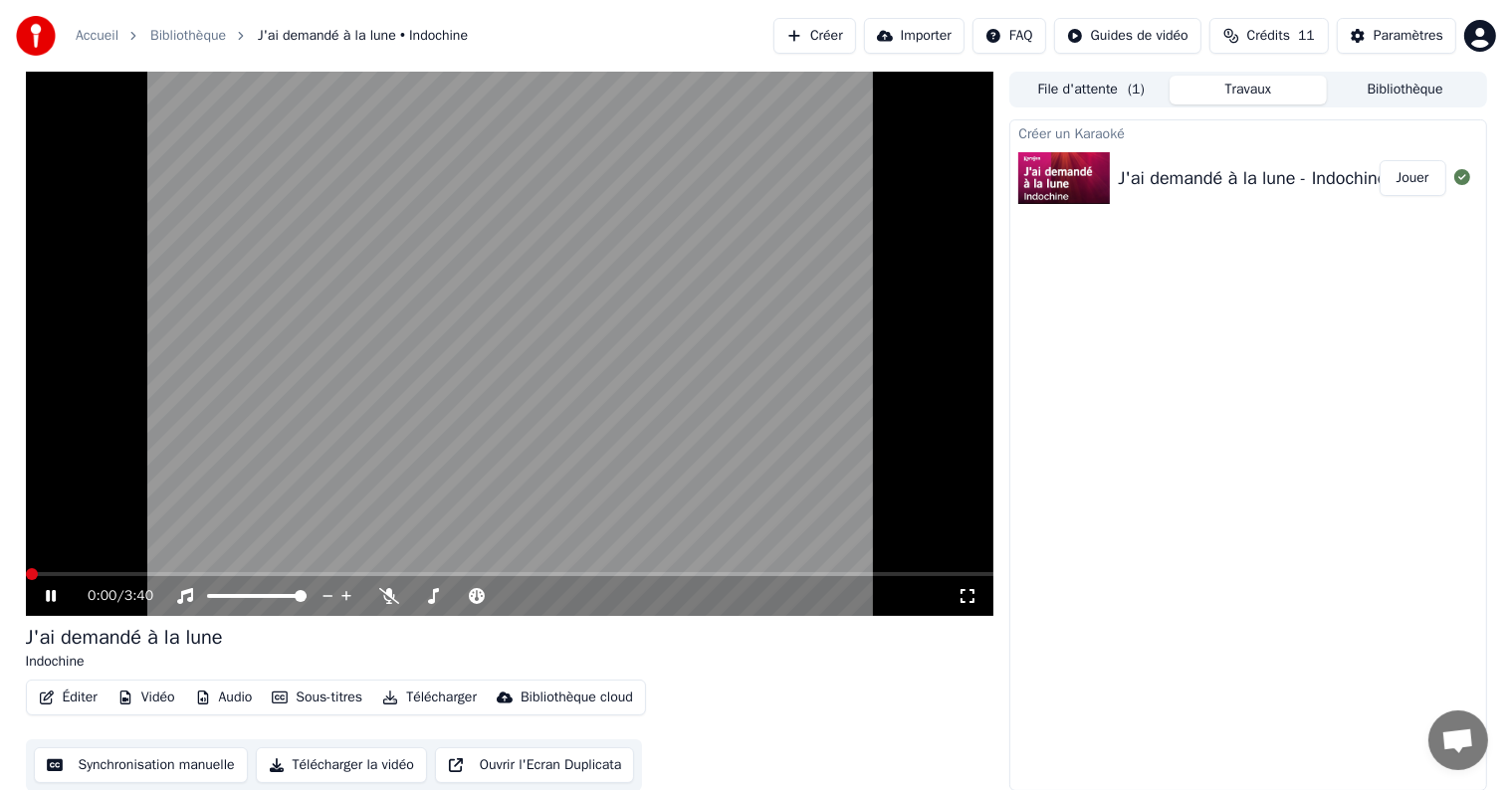 click at bounding box center (32, 574) 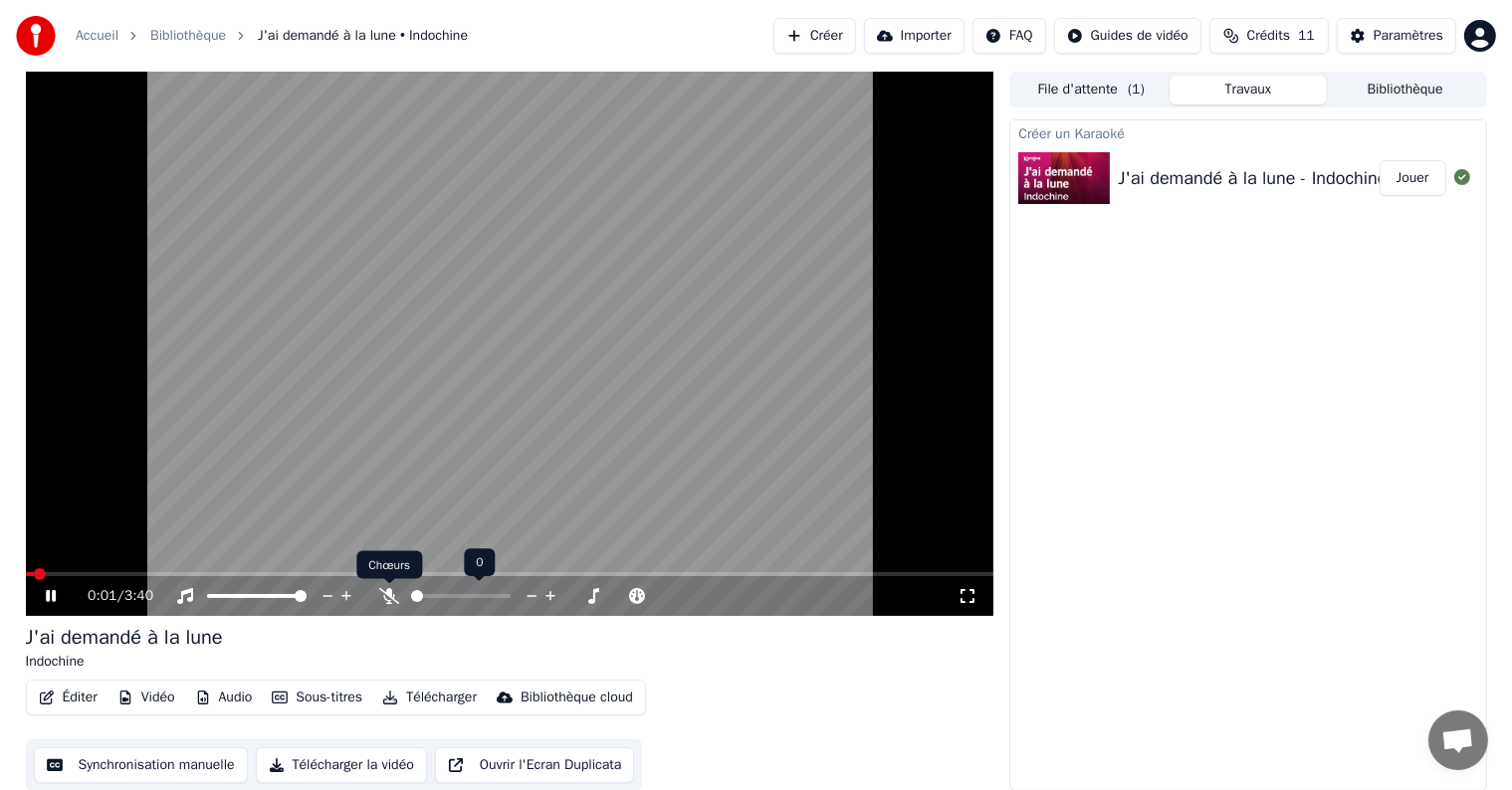 click at bounding box center [389, 596] 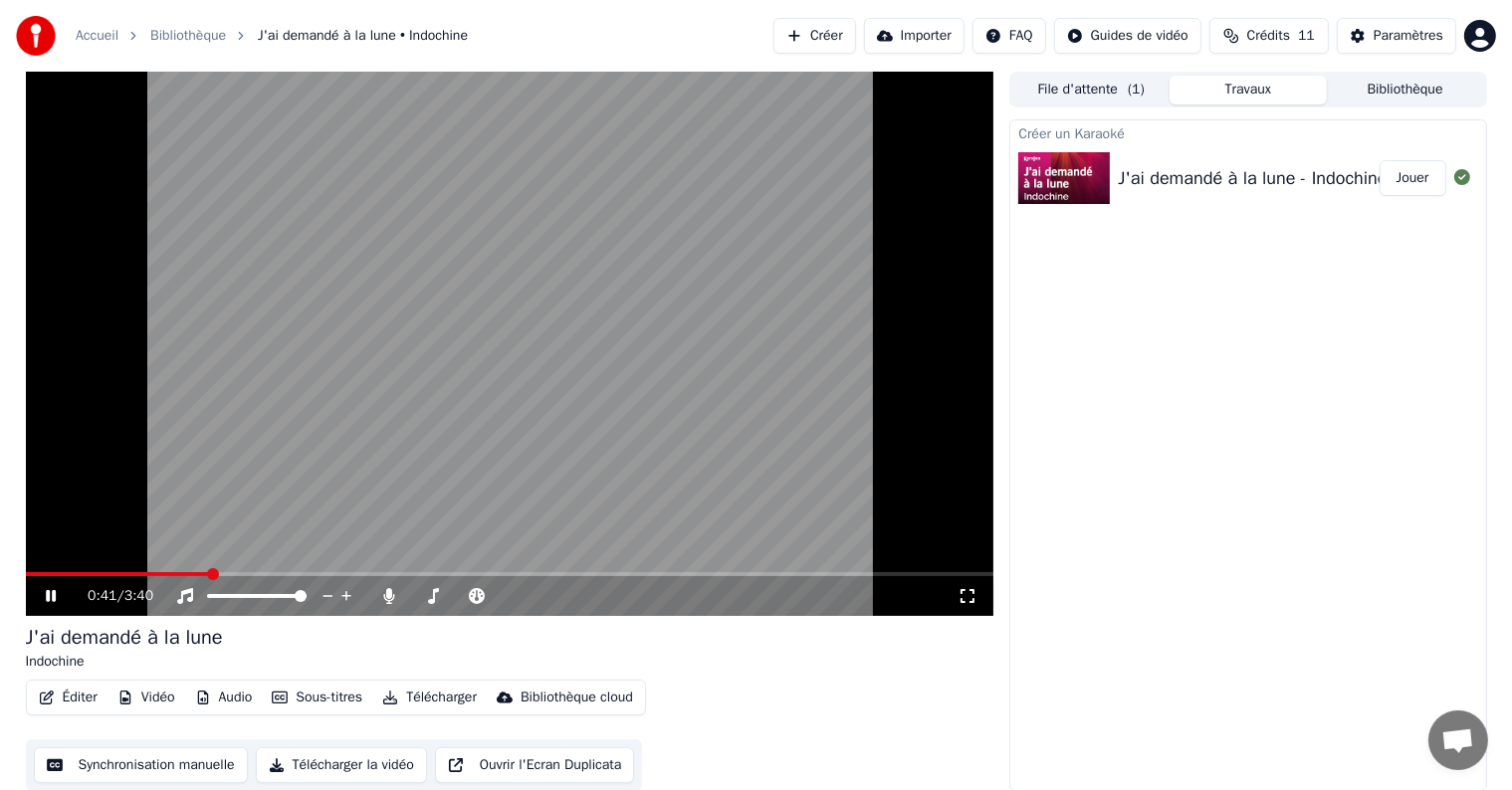click at bounding box center (65, 596) 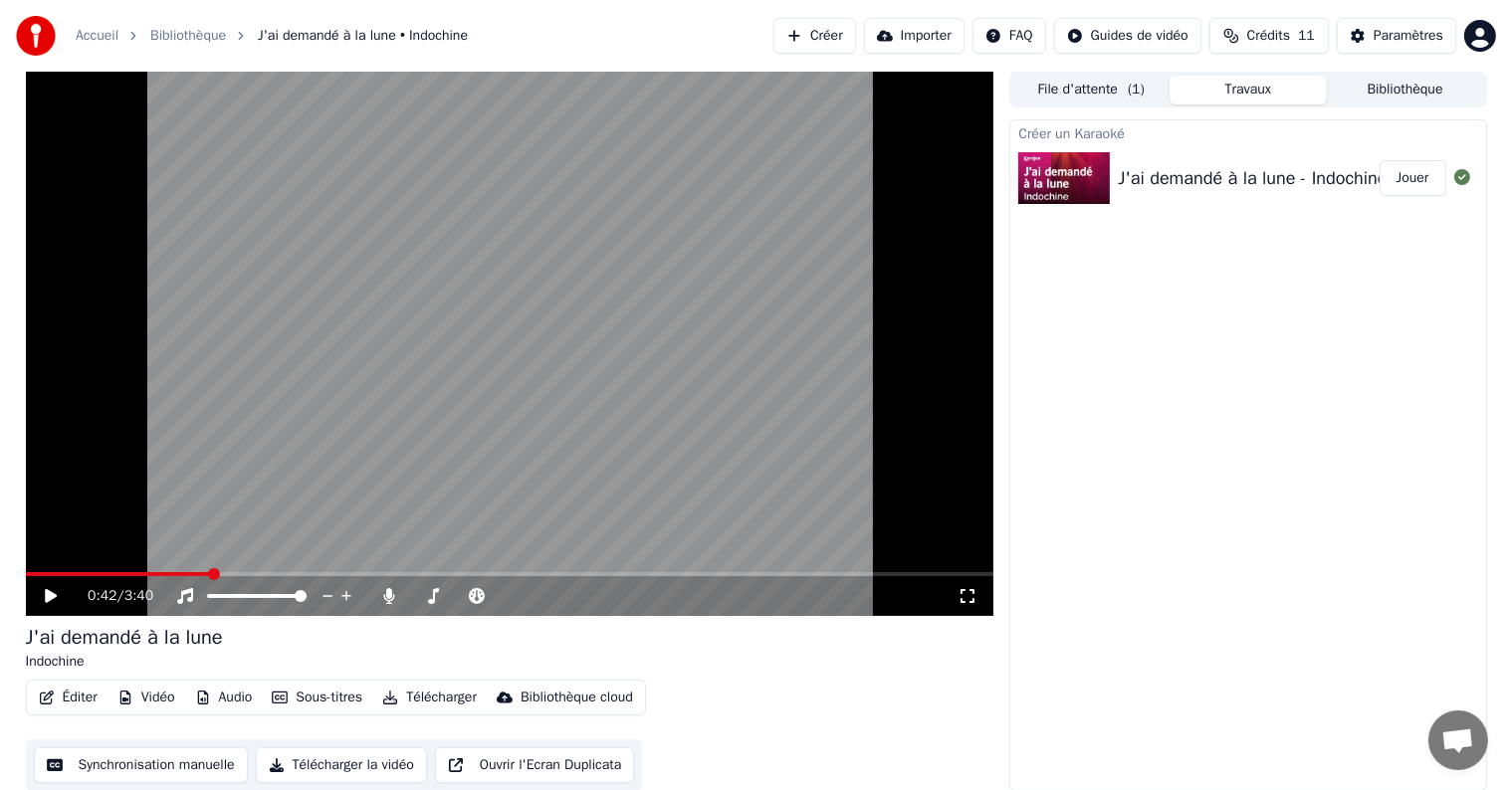 scroll, scrollTop: 1, scrollLeft: 0, axis: vertical 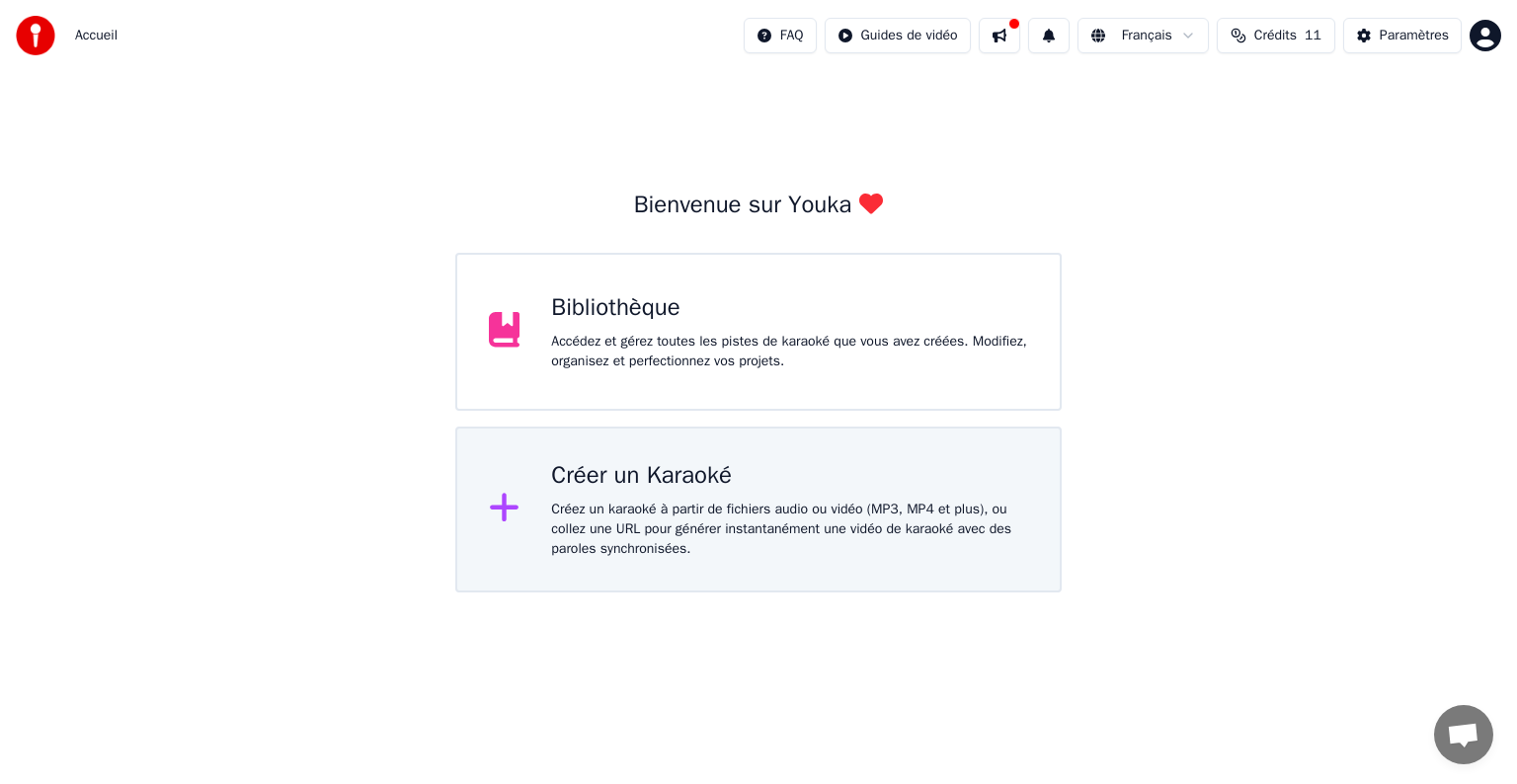 click on "Créer un Karaoké" at bounding box center [789, 308] 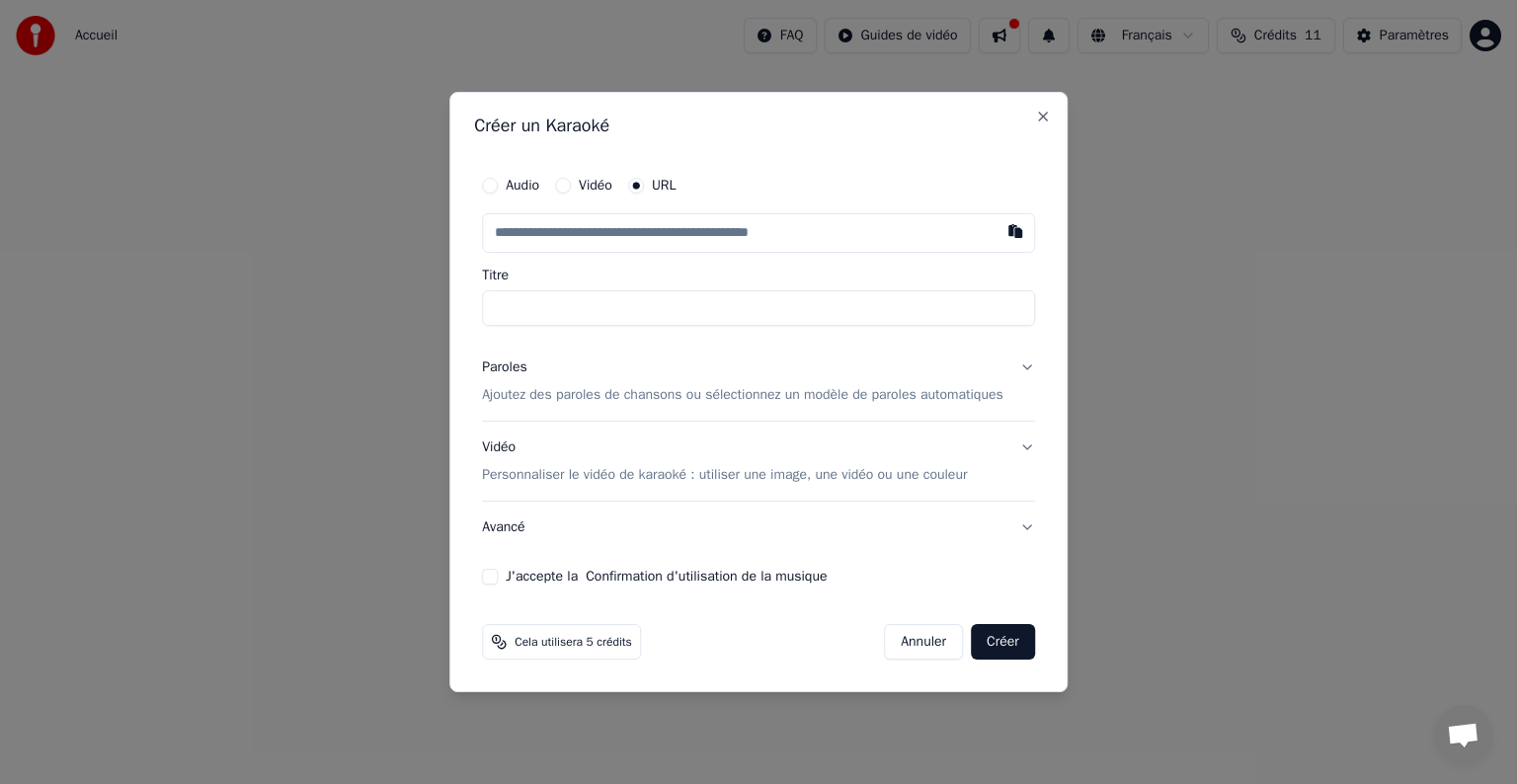 paste on "**********" 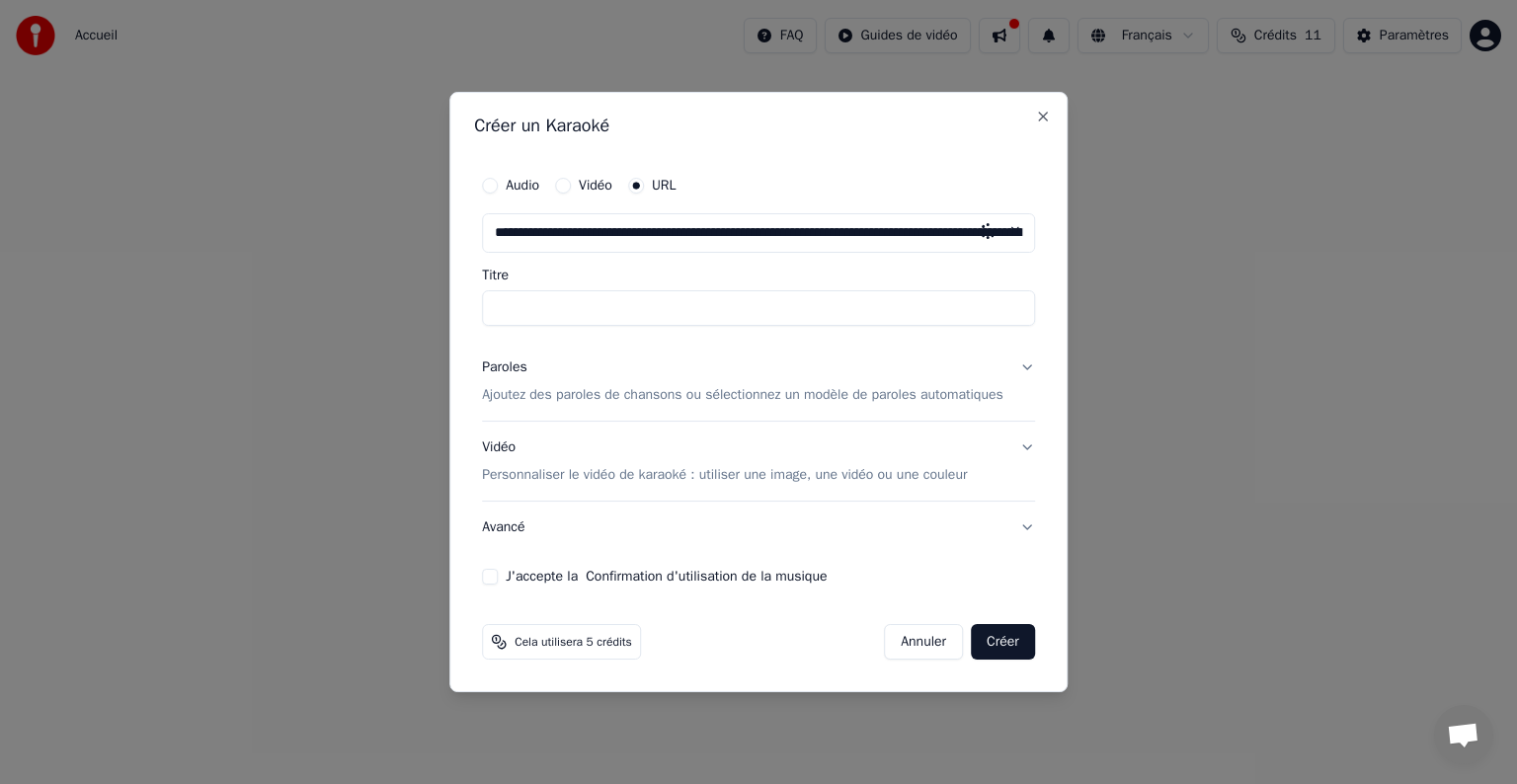 scroll, scrollTop: 0, scrollLeft: 1625, axis: horizontal 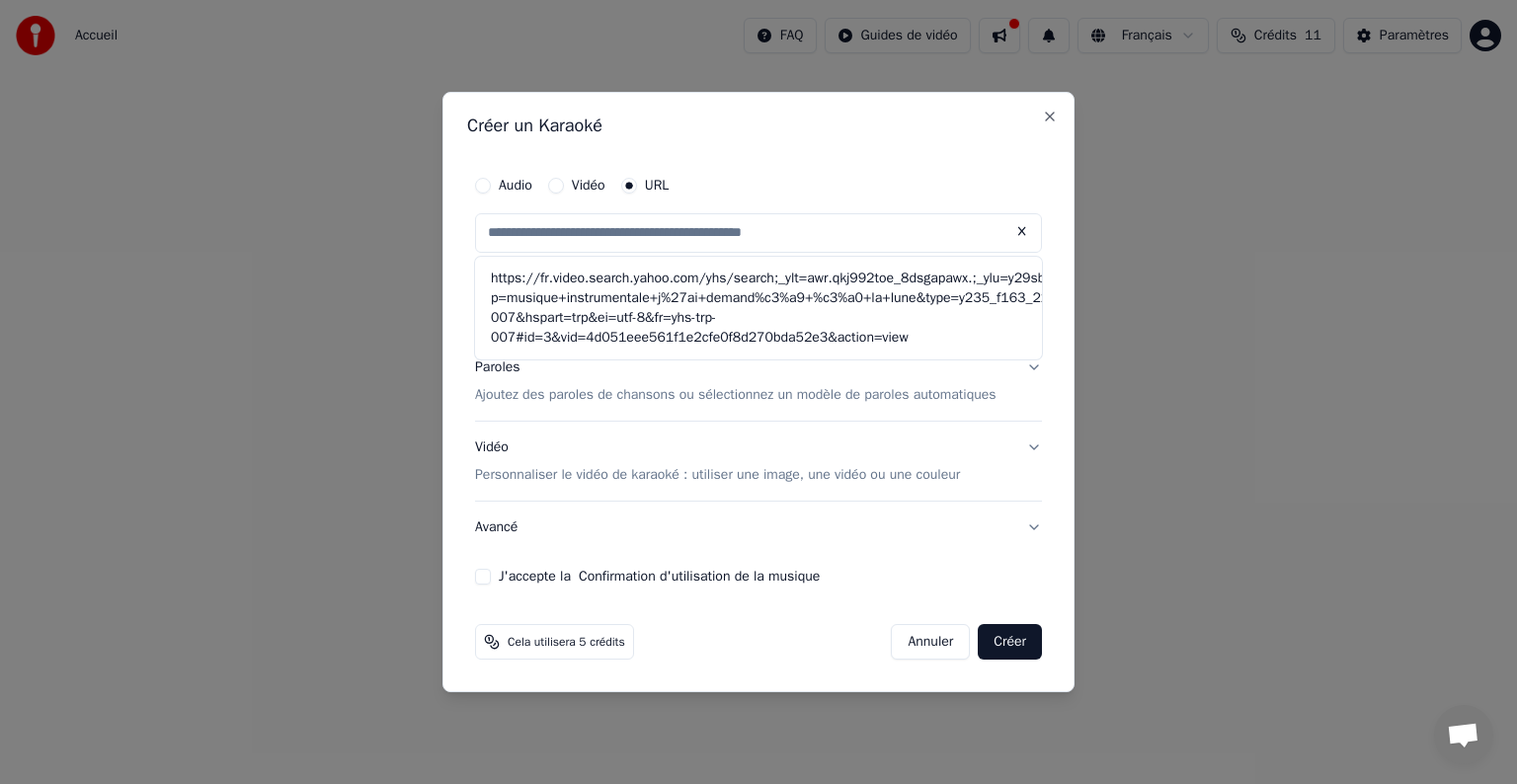click on "J'accepte la   Confirmation d'utilisation de la musique" at bounding box center [483, 577] 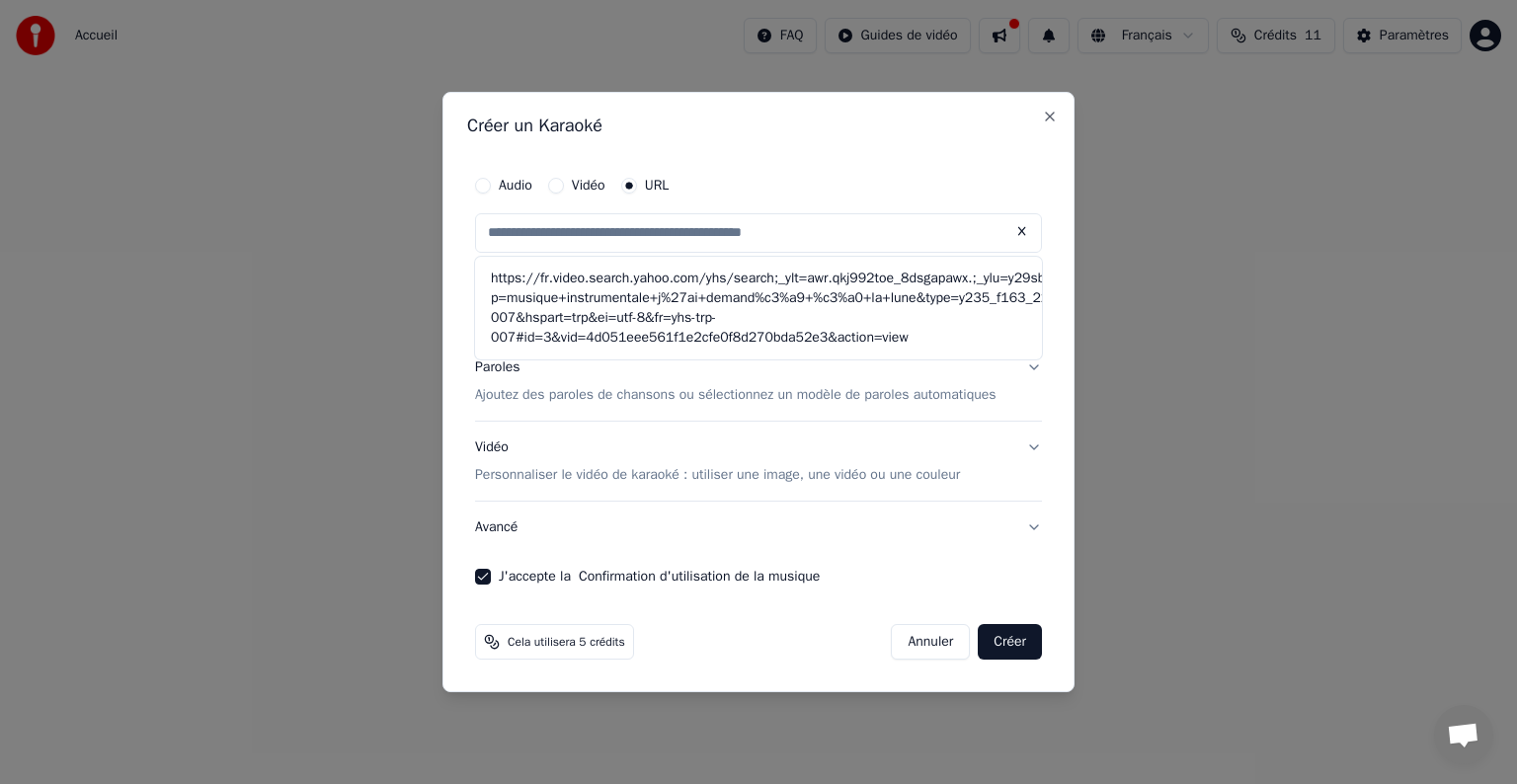 click on "Créer" at bounding box center [1009, 642] 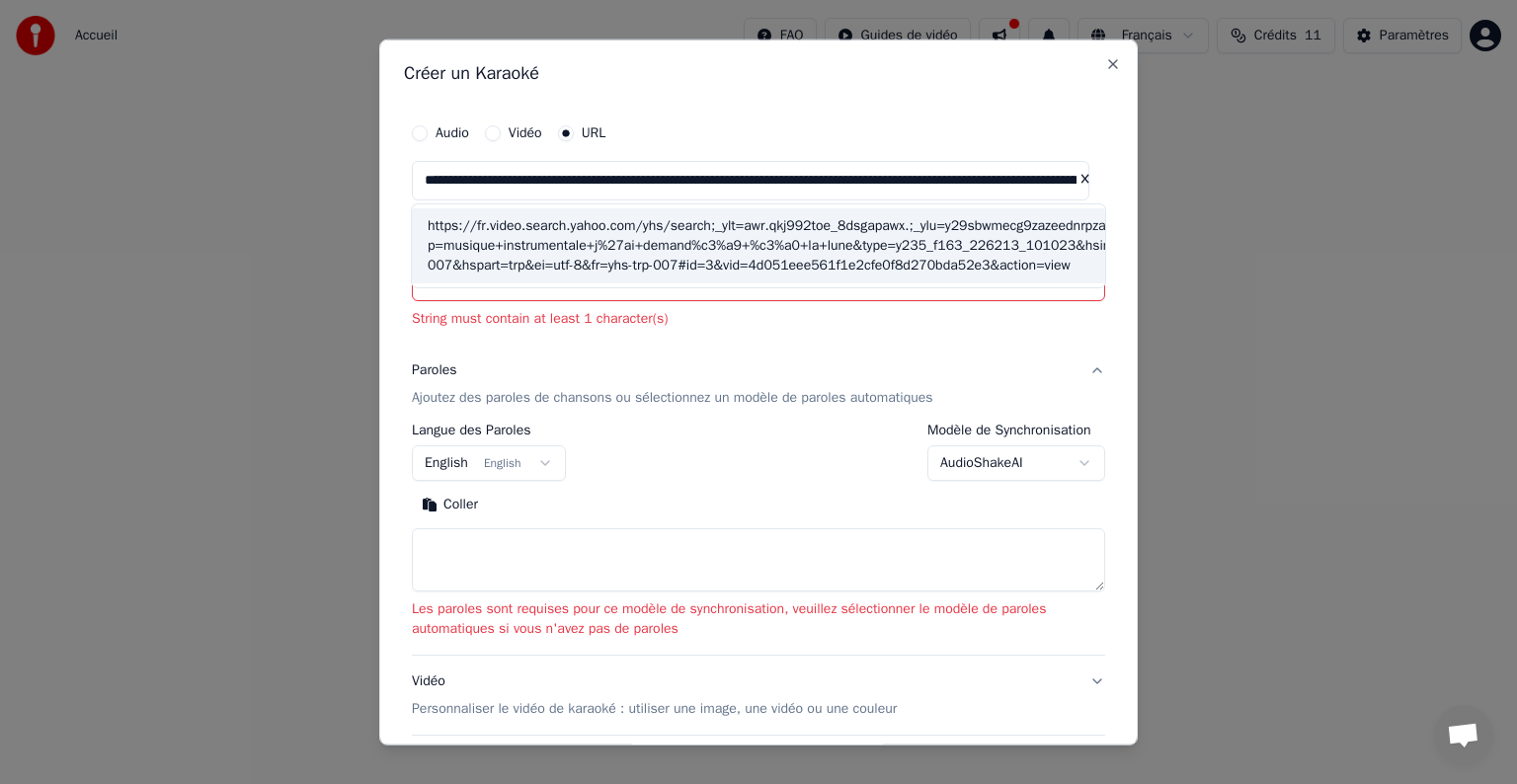 drag, startPoint x: 871, startPoint y: 292, endPoint x: 541, endPoint y: 223, distance: 337.1365 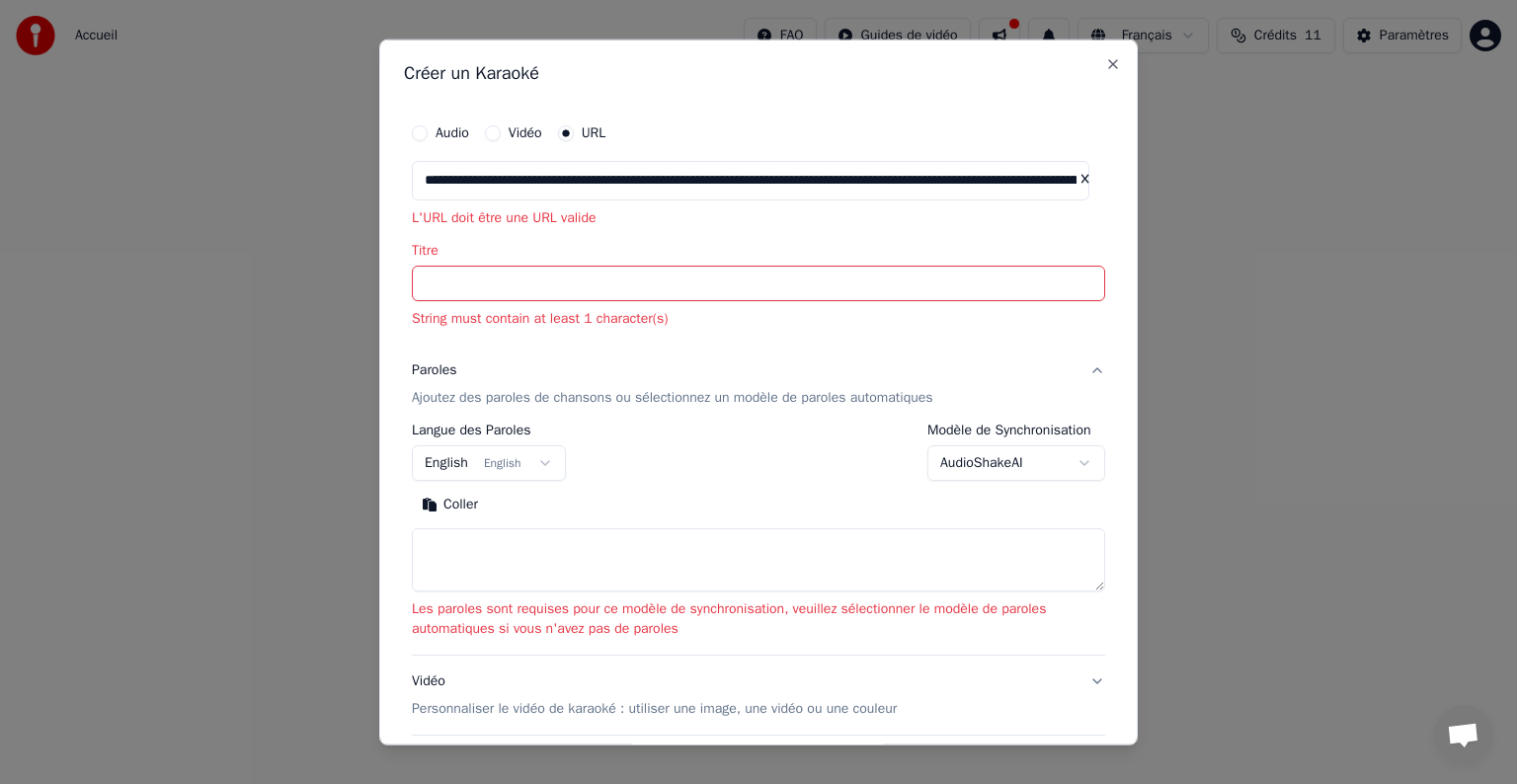 click on "**********" at bounding box center [751, 181] 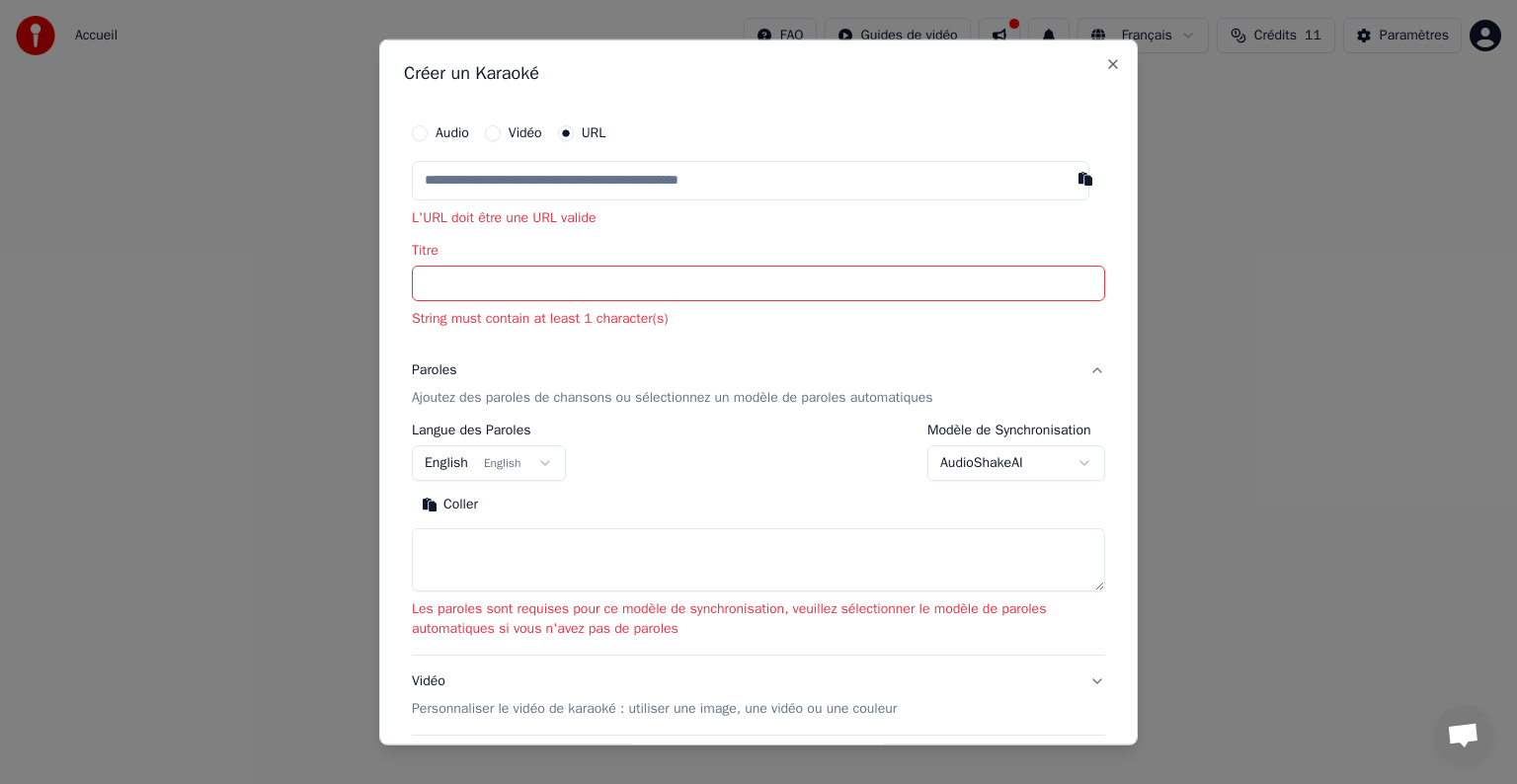 paste on "**********" 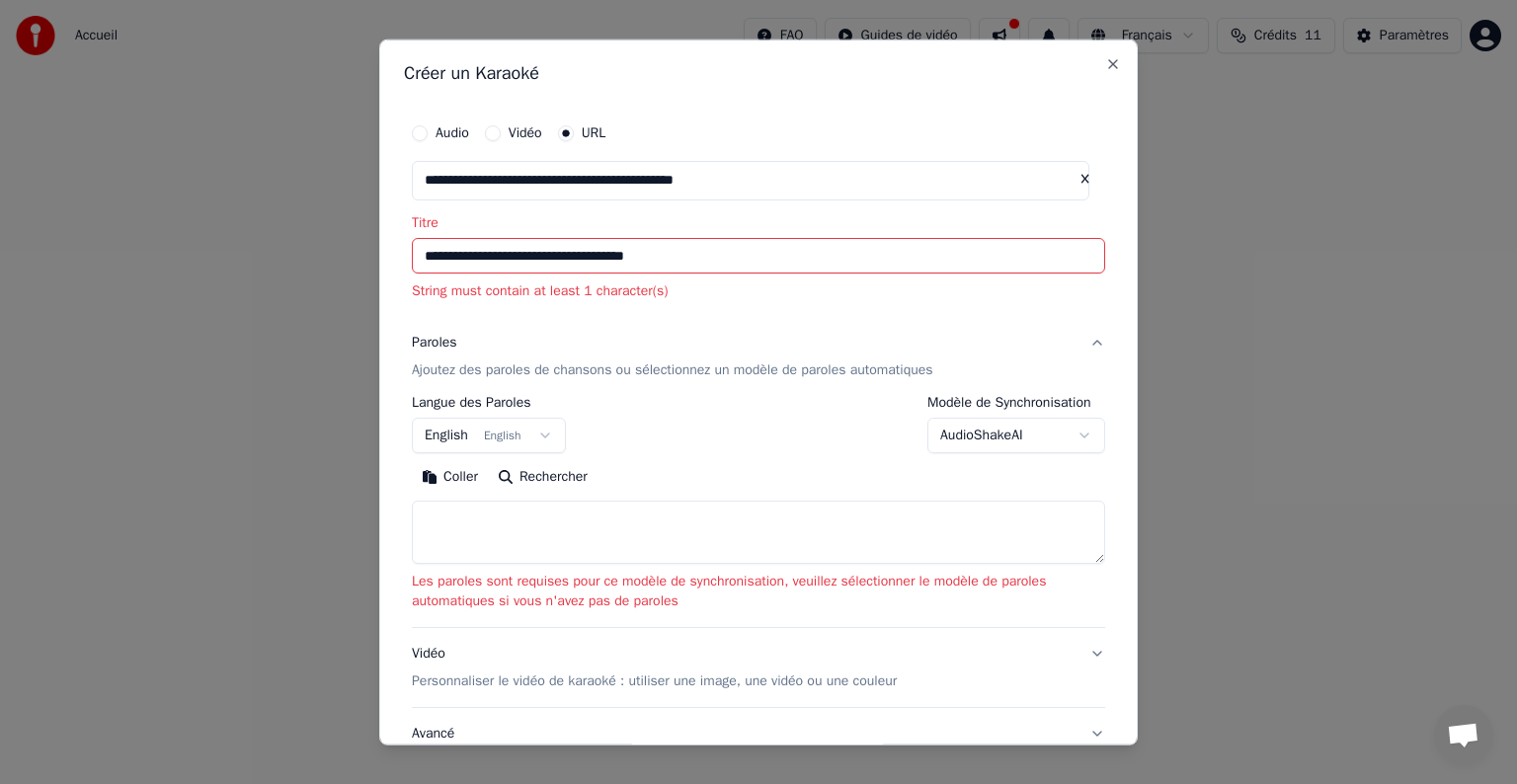 type on "**********" 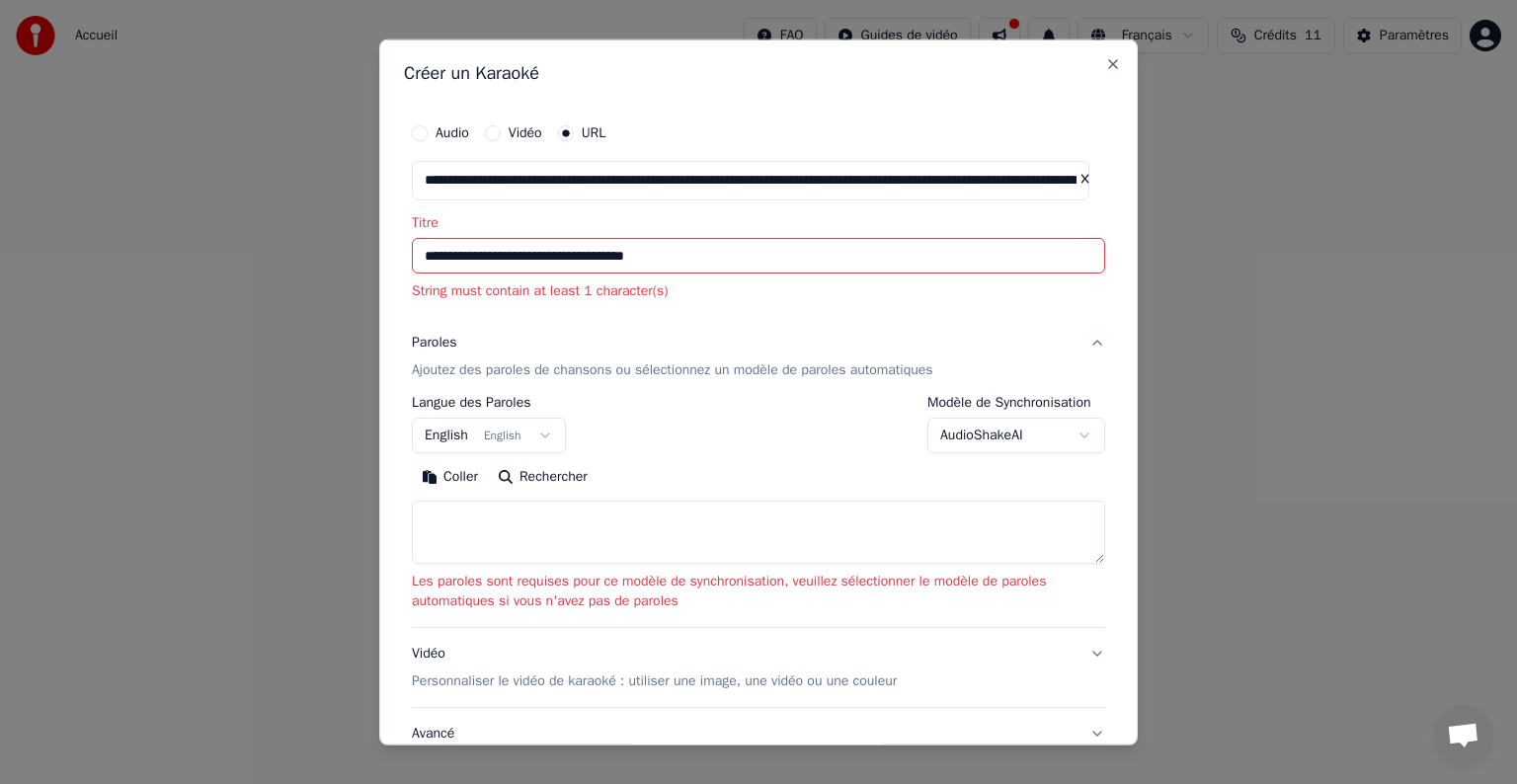 click at bounding box center [758, 532] 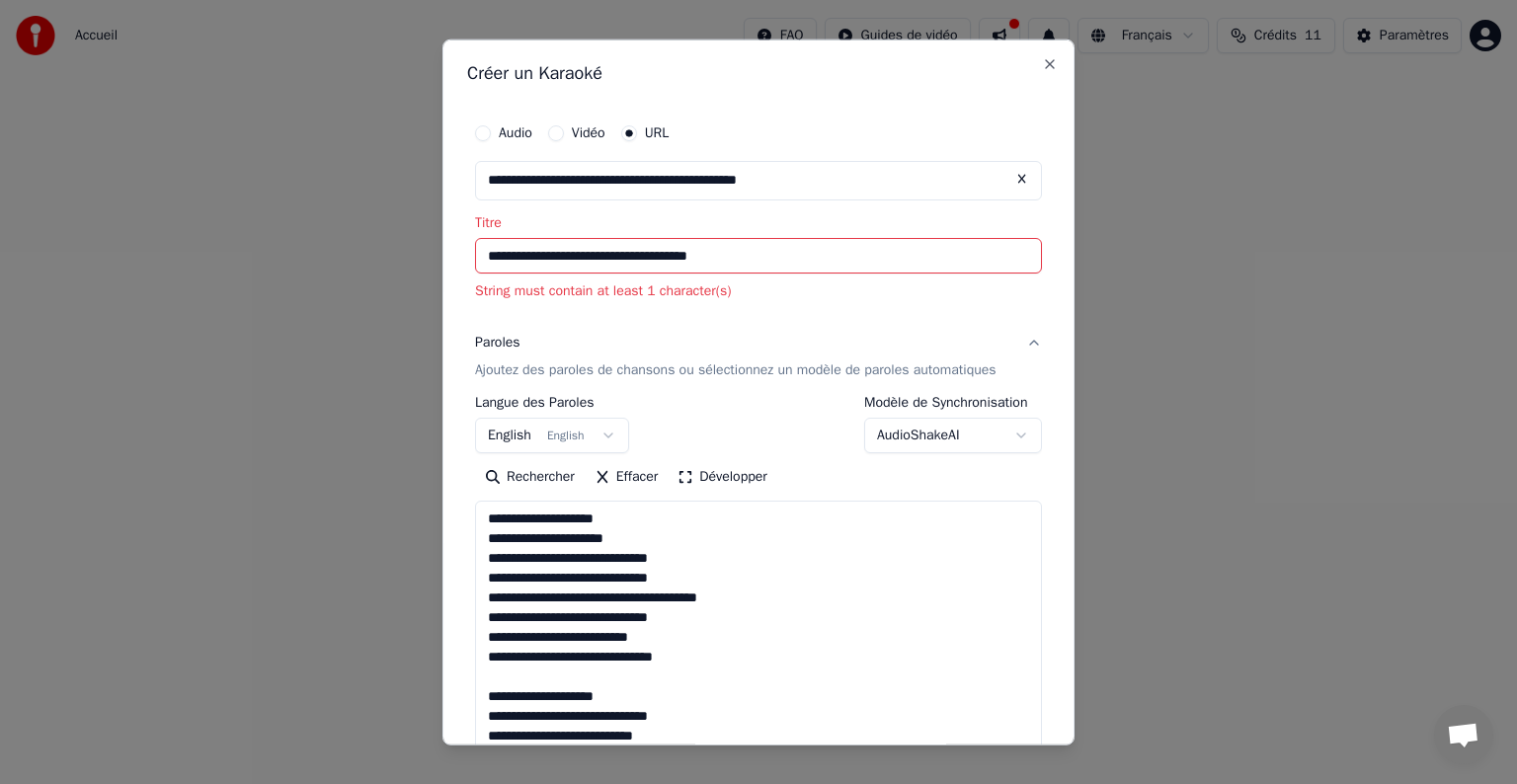 scroll, scrollTop: 596, scrollLeft: 0, axis: vertical 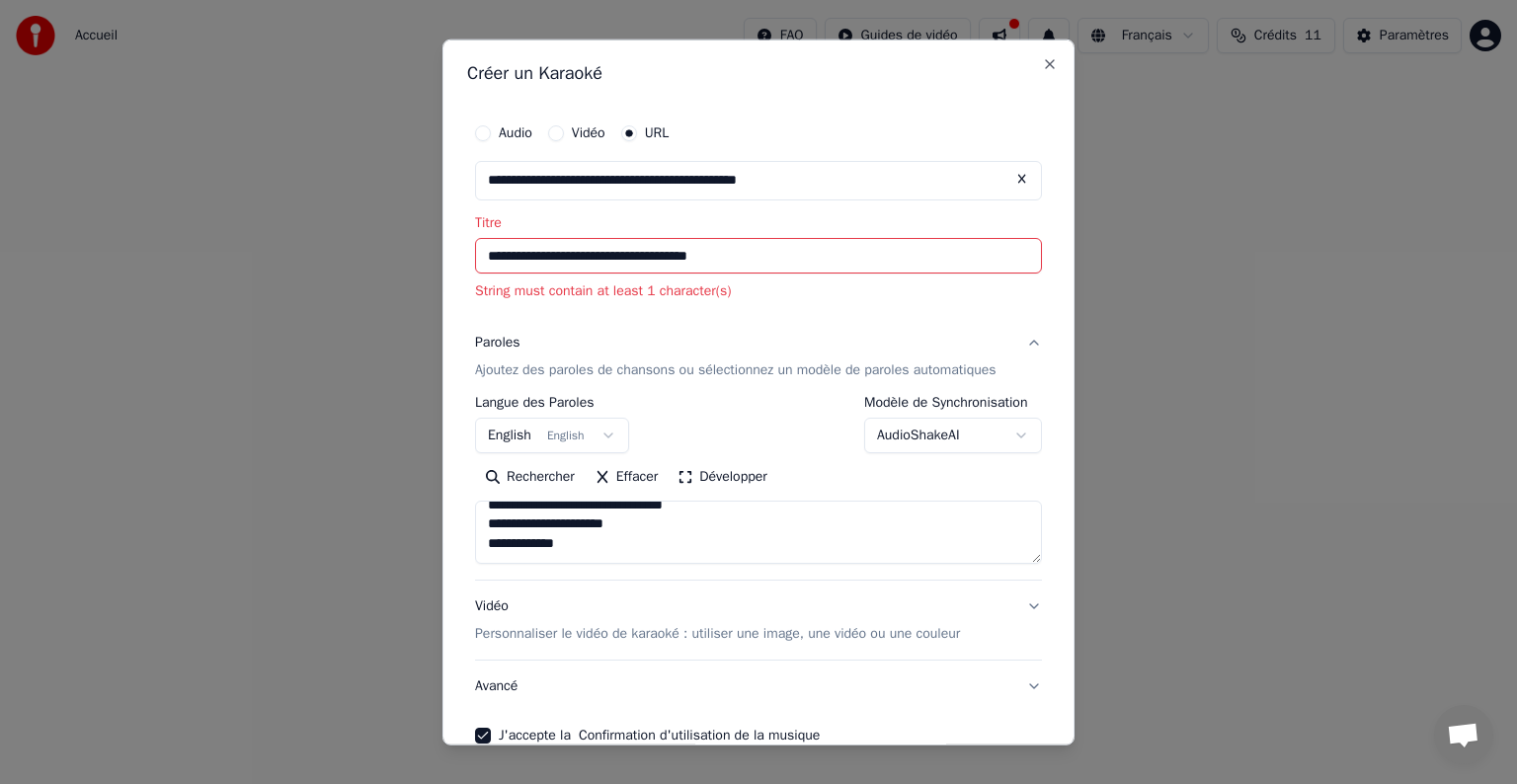 type on "**********" 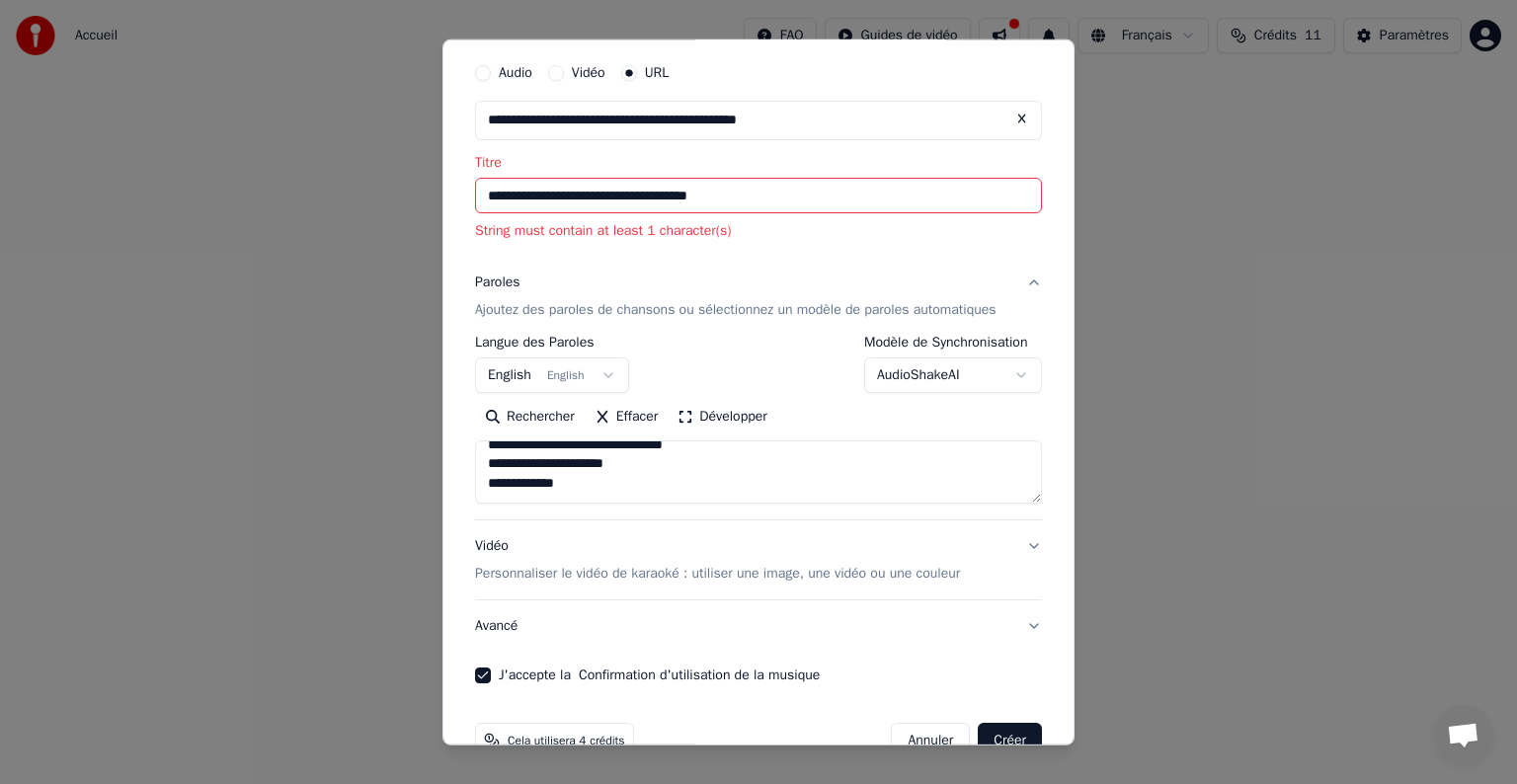 scroll, scrollTop: 105, scrollLeft: 0, axis: vertical 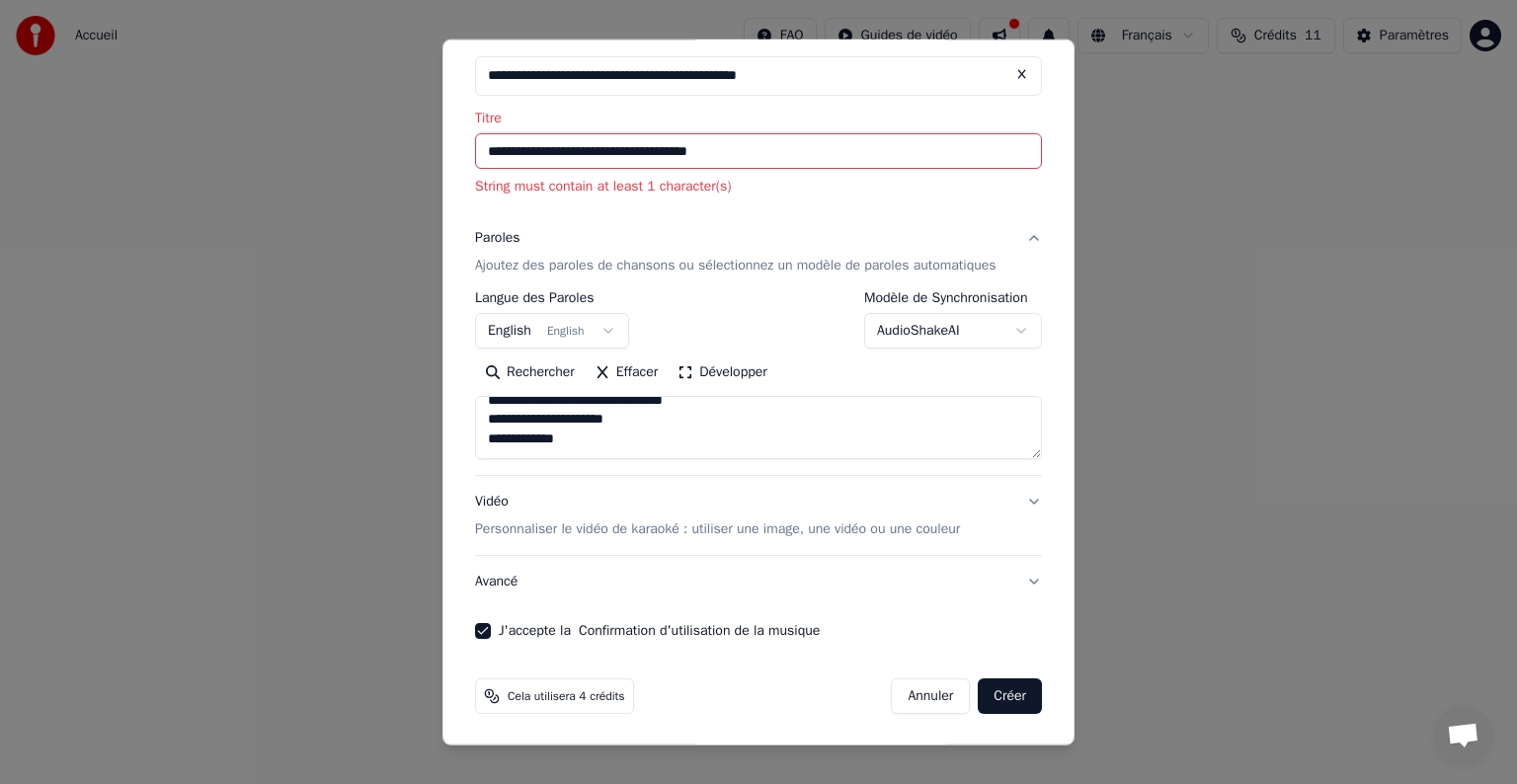 click on "Créer" at bounding box center (1009, 696) 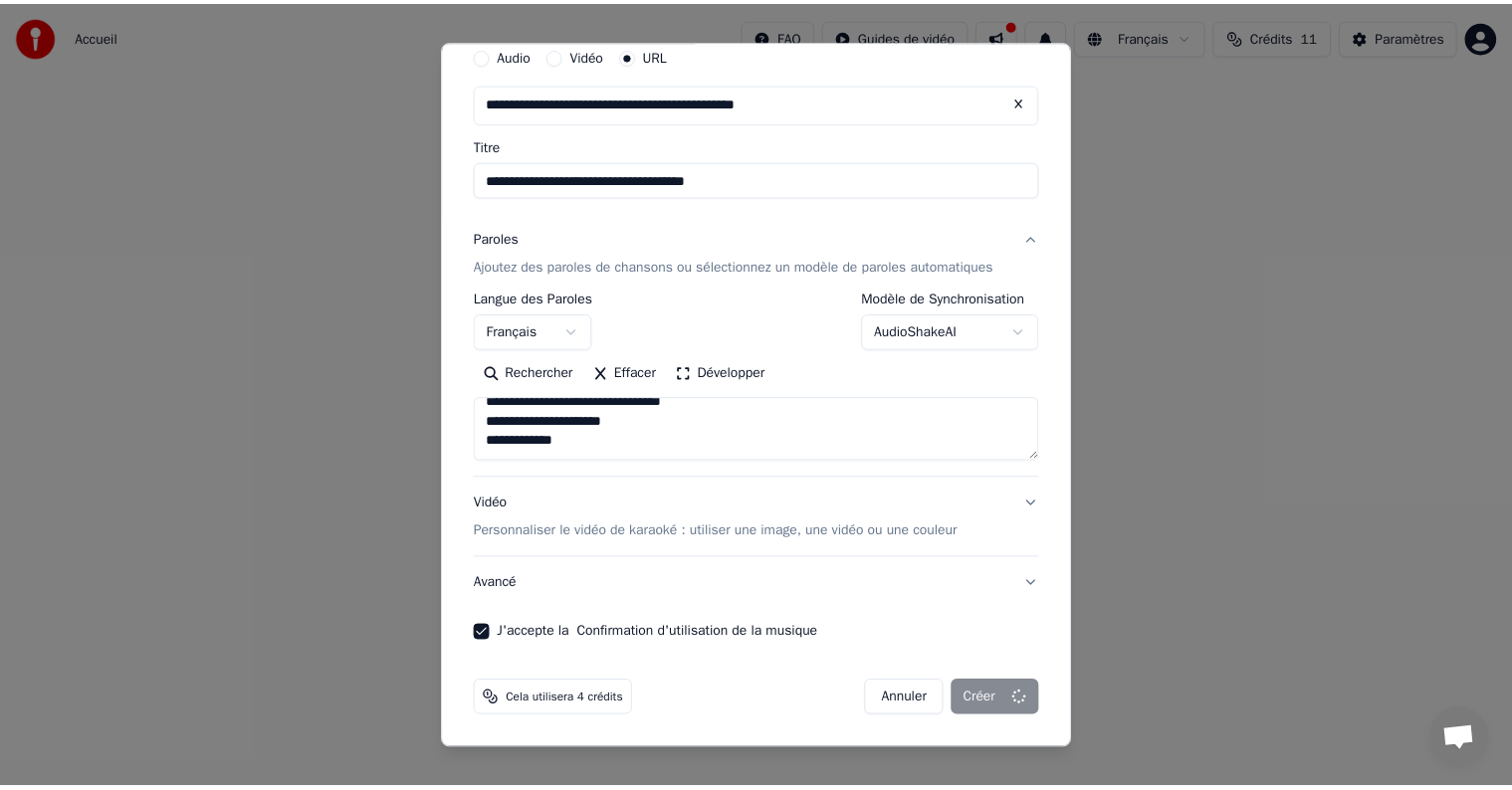 scroll, scrollTop: 78, scrollLeft: 0, axis: vertical 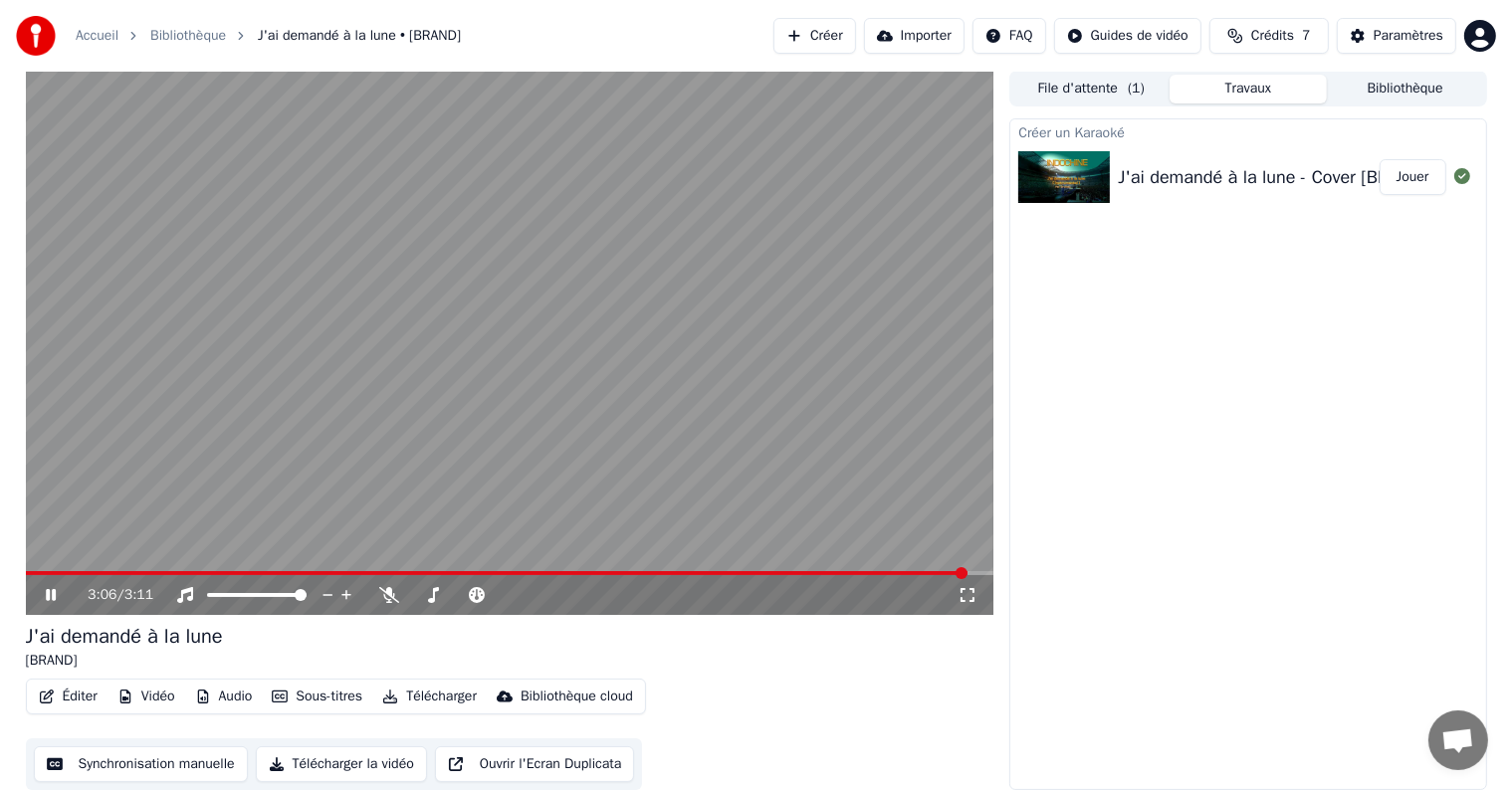 click on "Synchronisation manuelle" at bounding box center (140, 764) 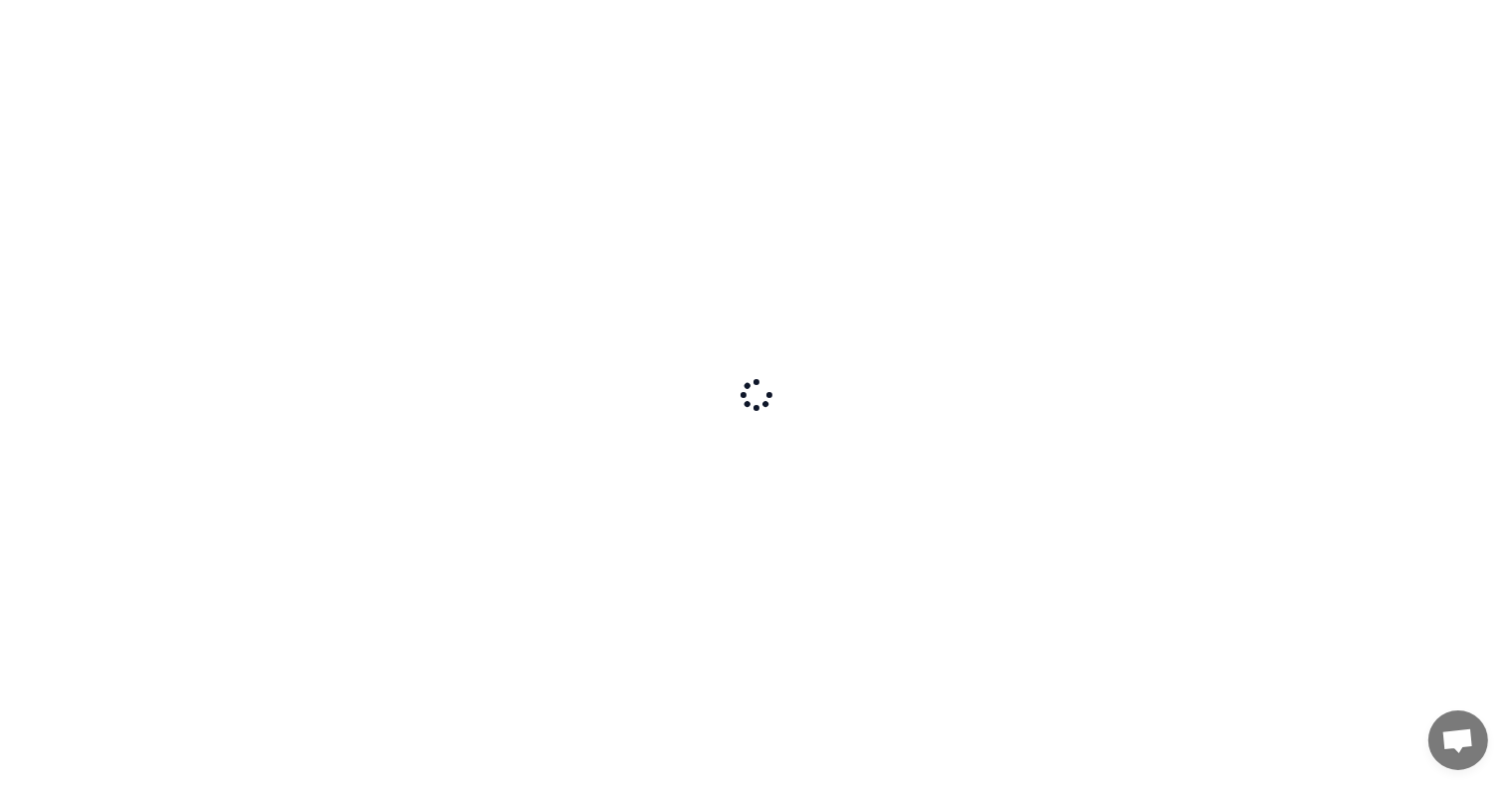 scroll, scrollTop: 0, scrollLeft: 0, axis: both 